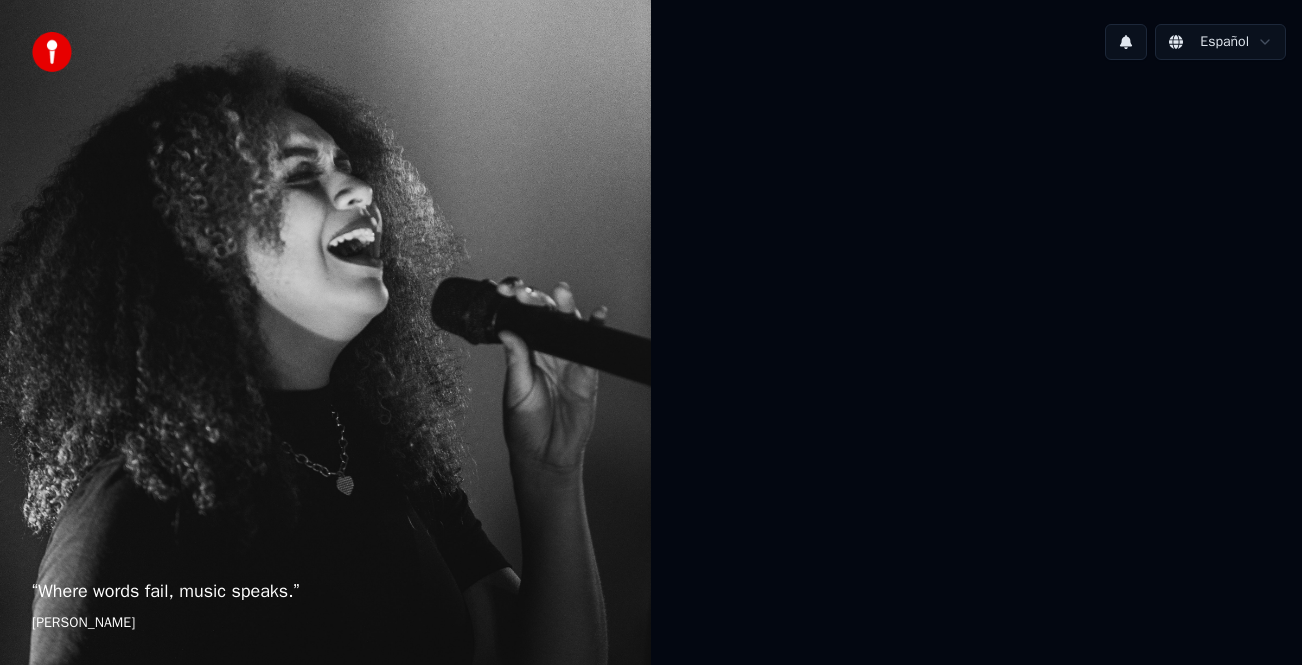 scroll, scrollTop: 0, scrollLeft: 0, axis: both 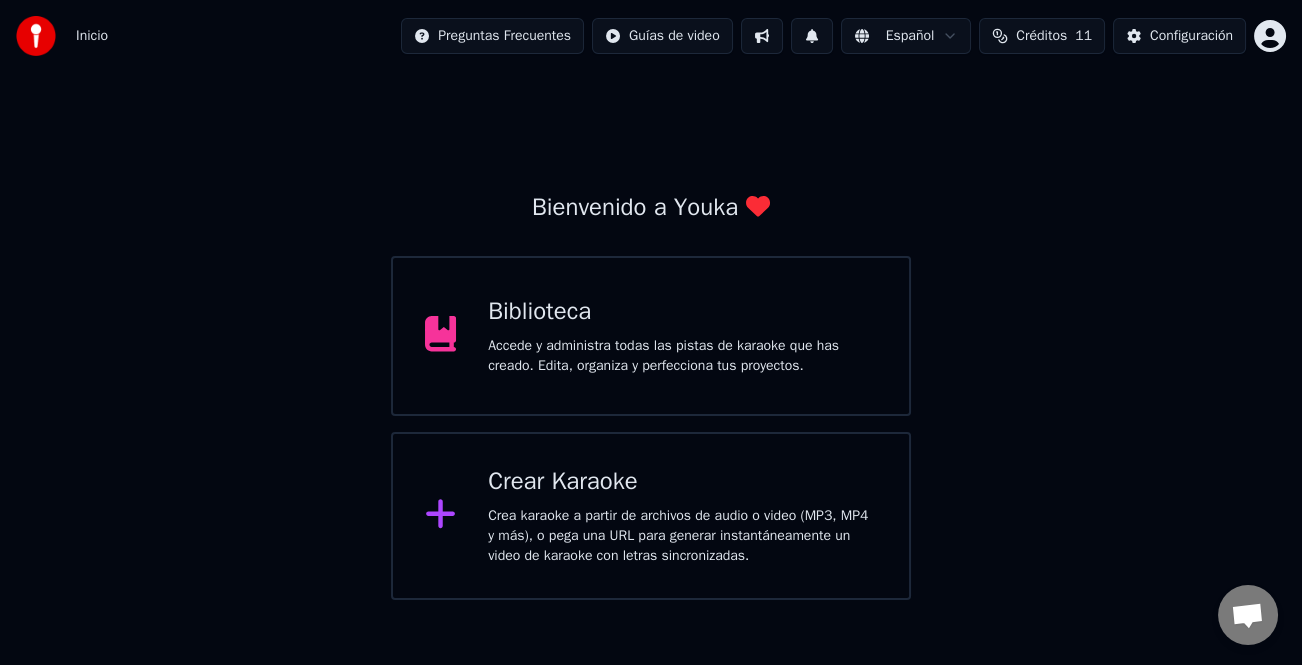 click on "Biblioteca" at bounding box center [682, 312] 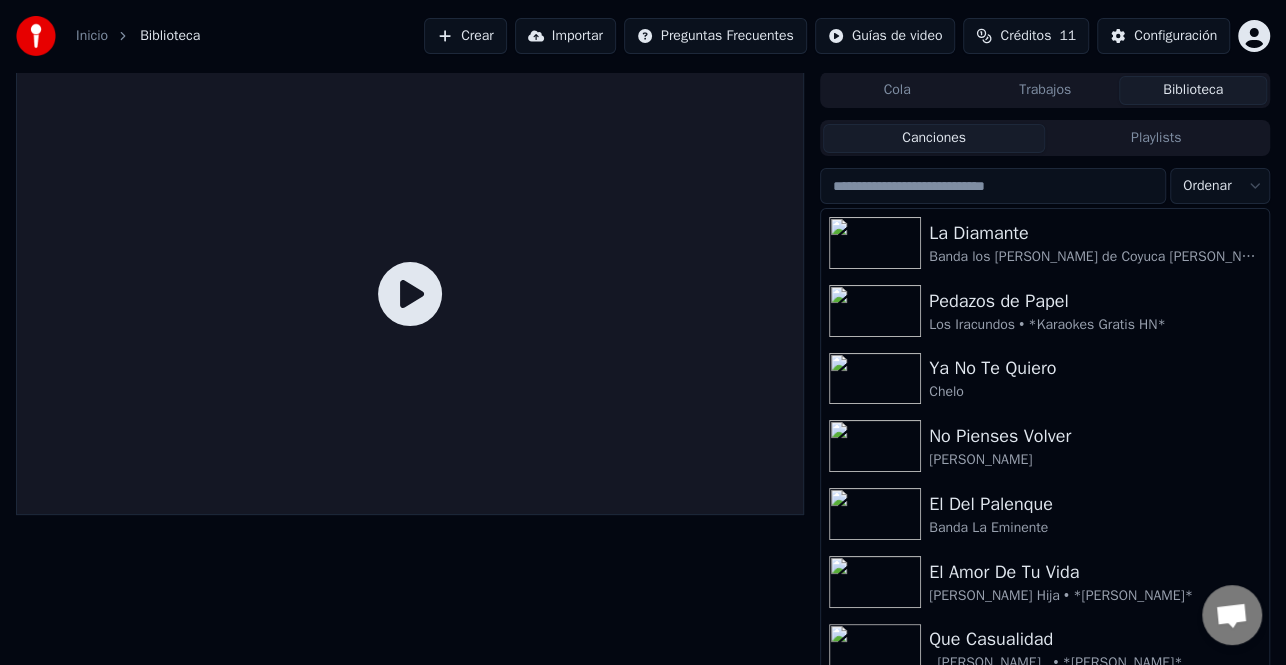 click at bounding box center [993, 186] 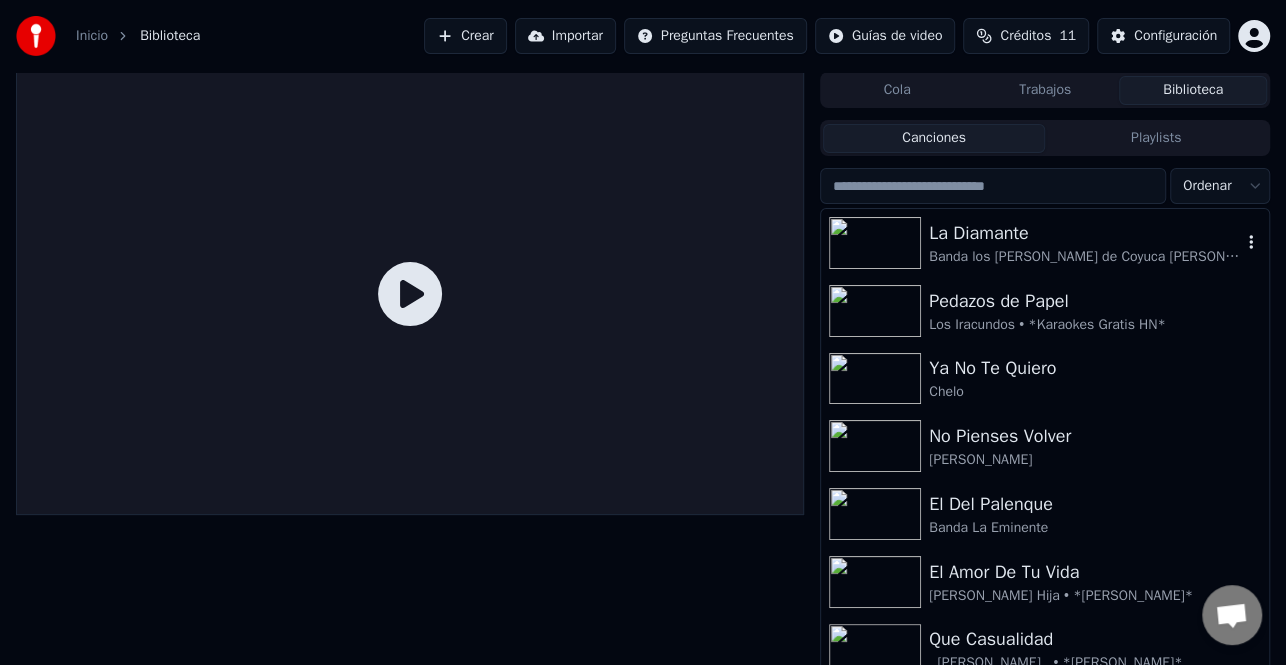 paste on "**********" 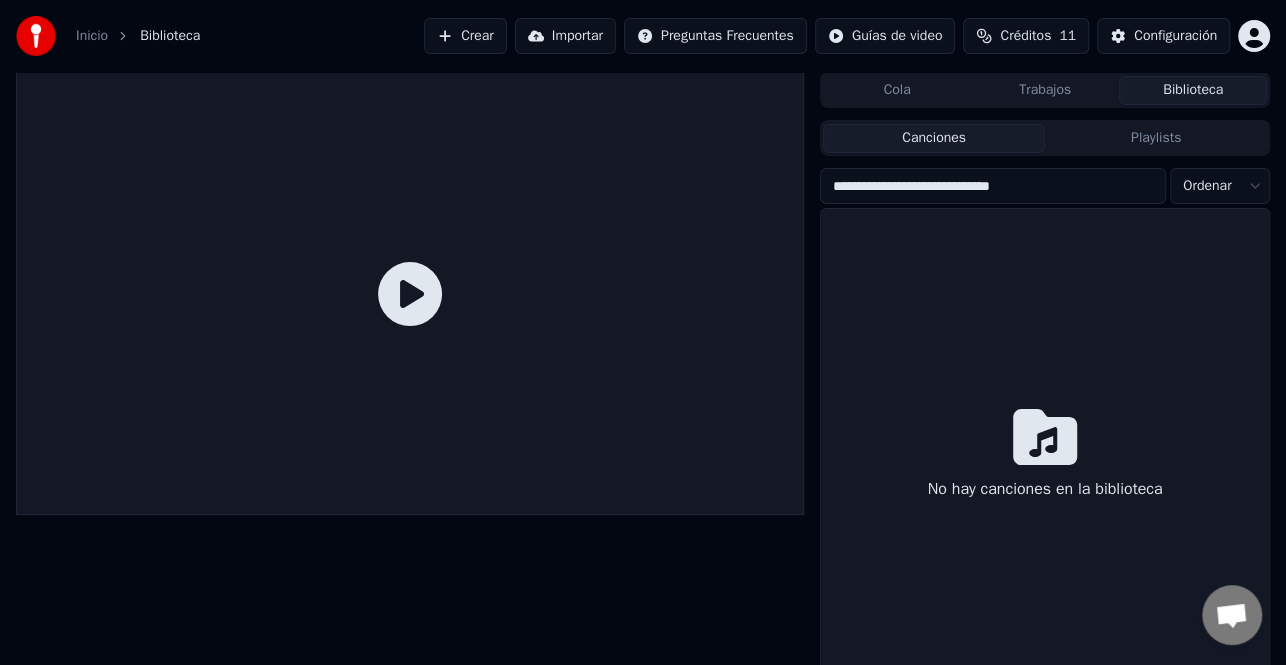 drag, startPoint x: 1044, startPoint y: 174, endPoint x: 910, endPoint y: 185, distance: 134.45073 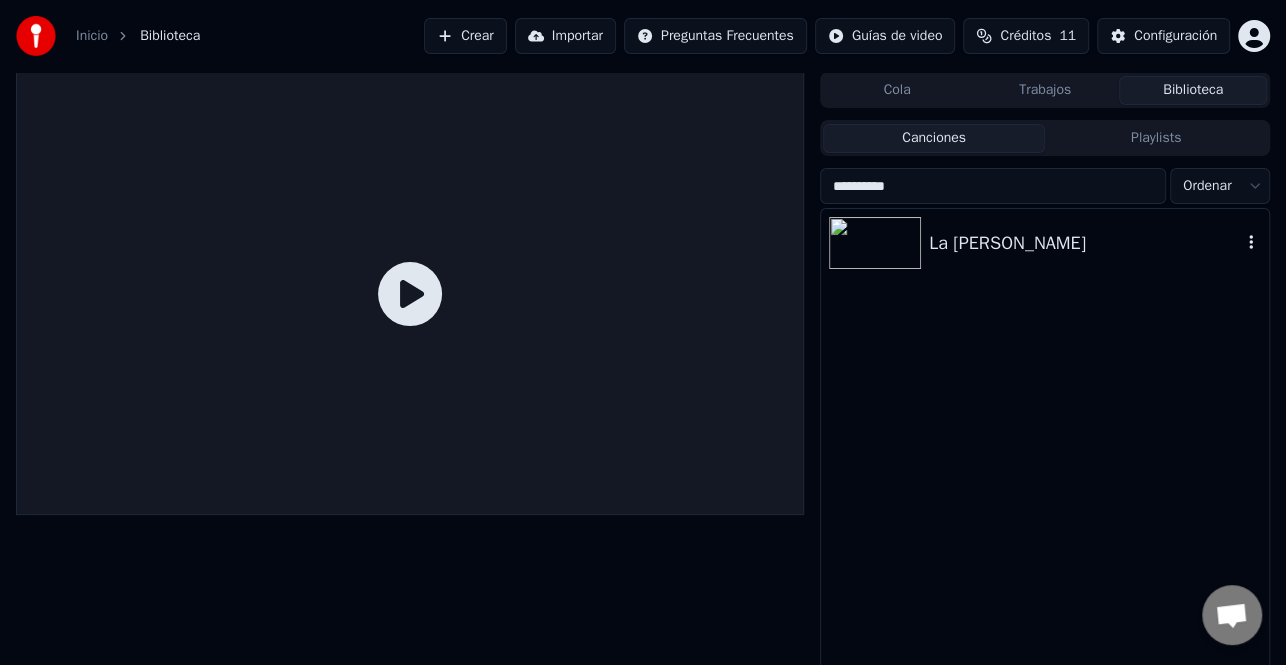 type on "**********" 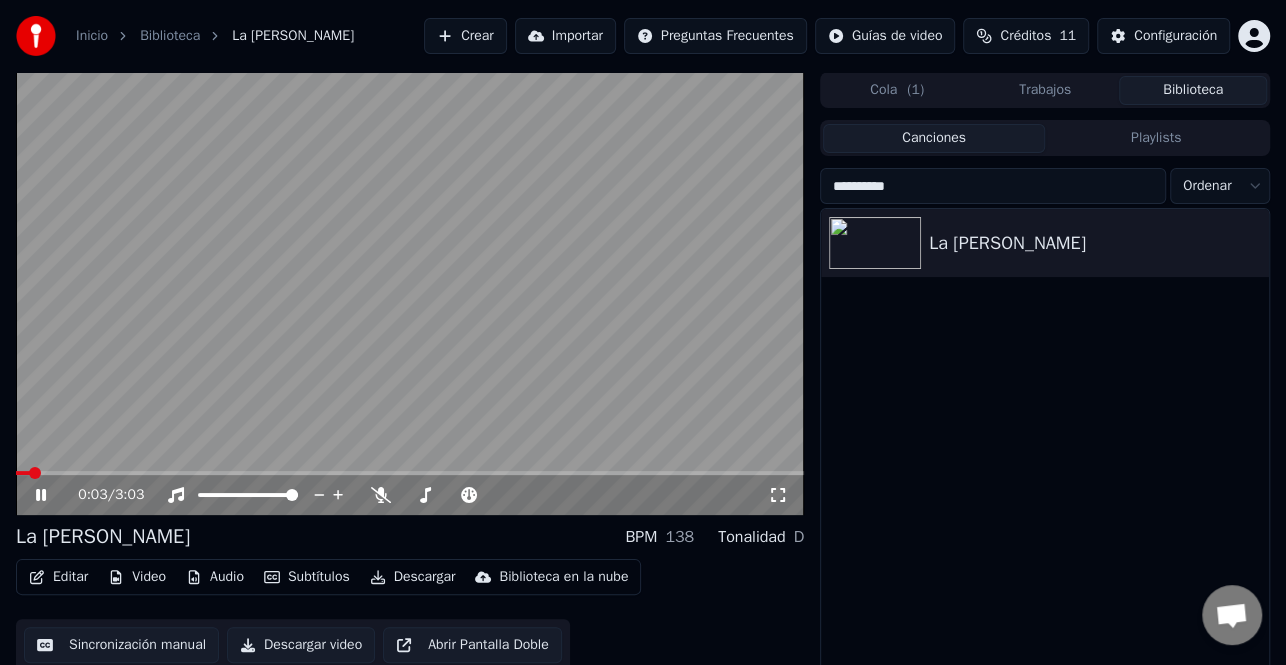 click 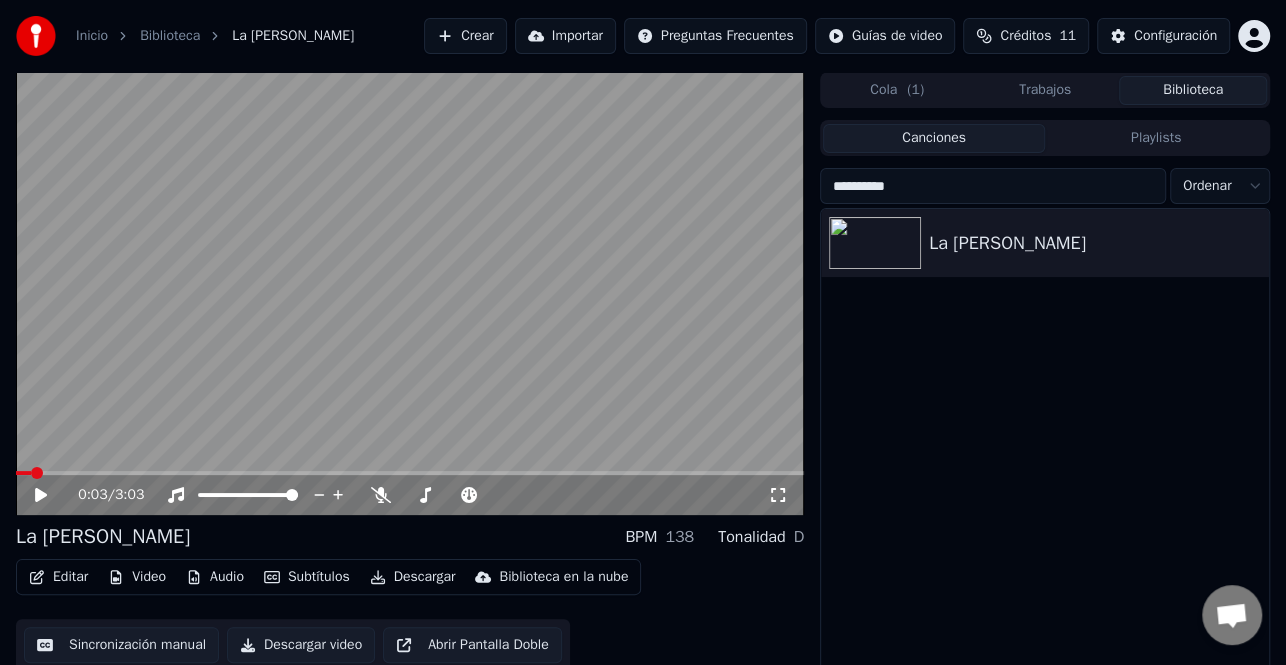 click on "Editar" at bounding box center [58, 577] 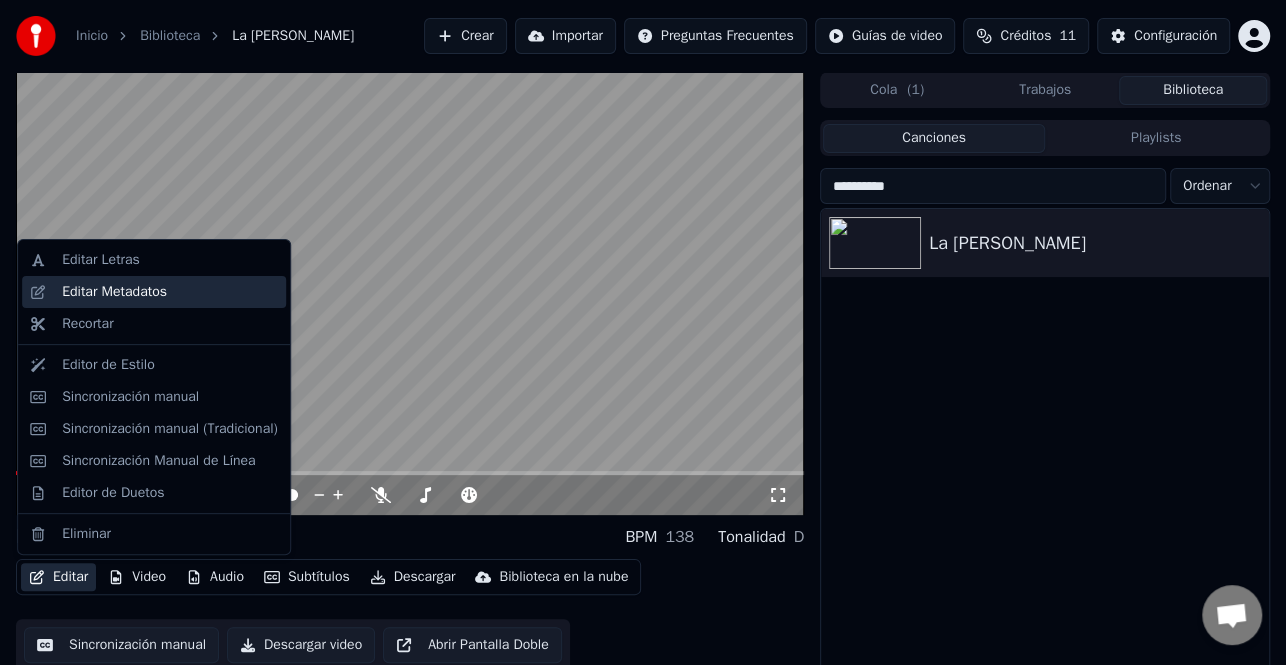 click on "Editar Metadatos" at bounding box center (114, 292) 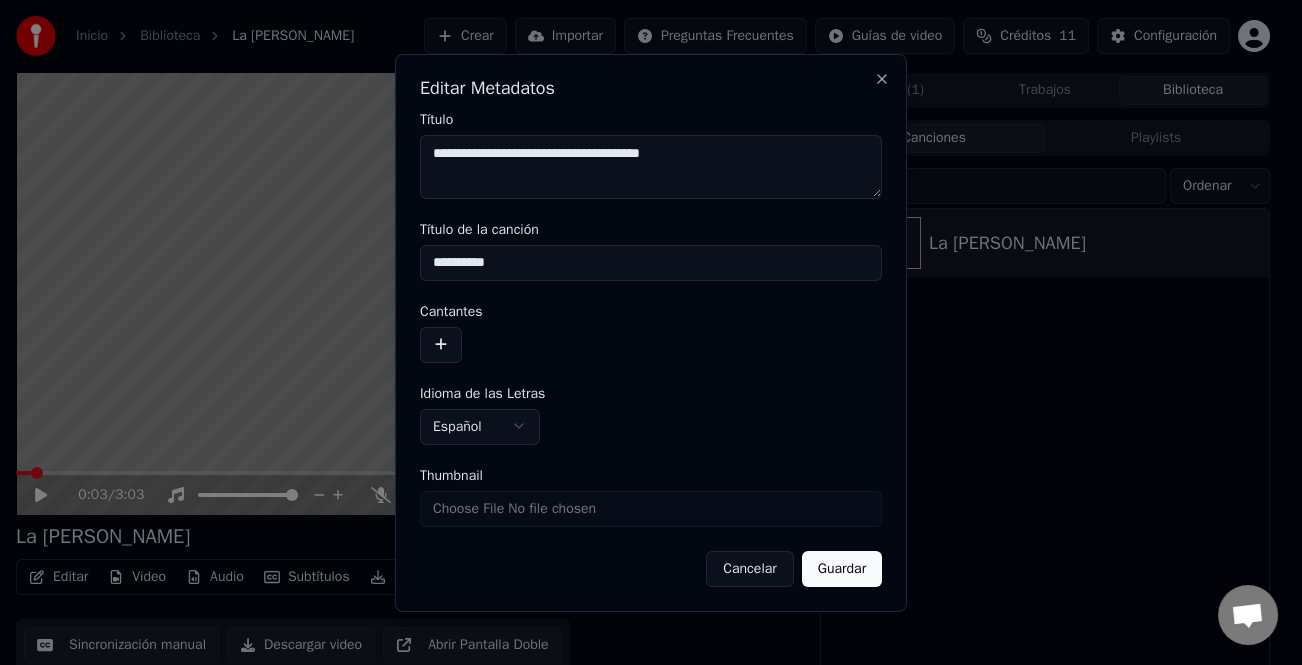 drag, startPoint x: 848, startPoint y: 176, endPoint x: 333, endPoint y: 170, distance: 515.035 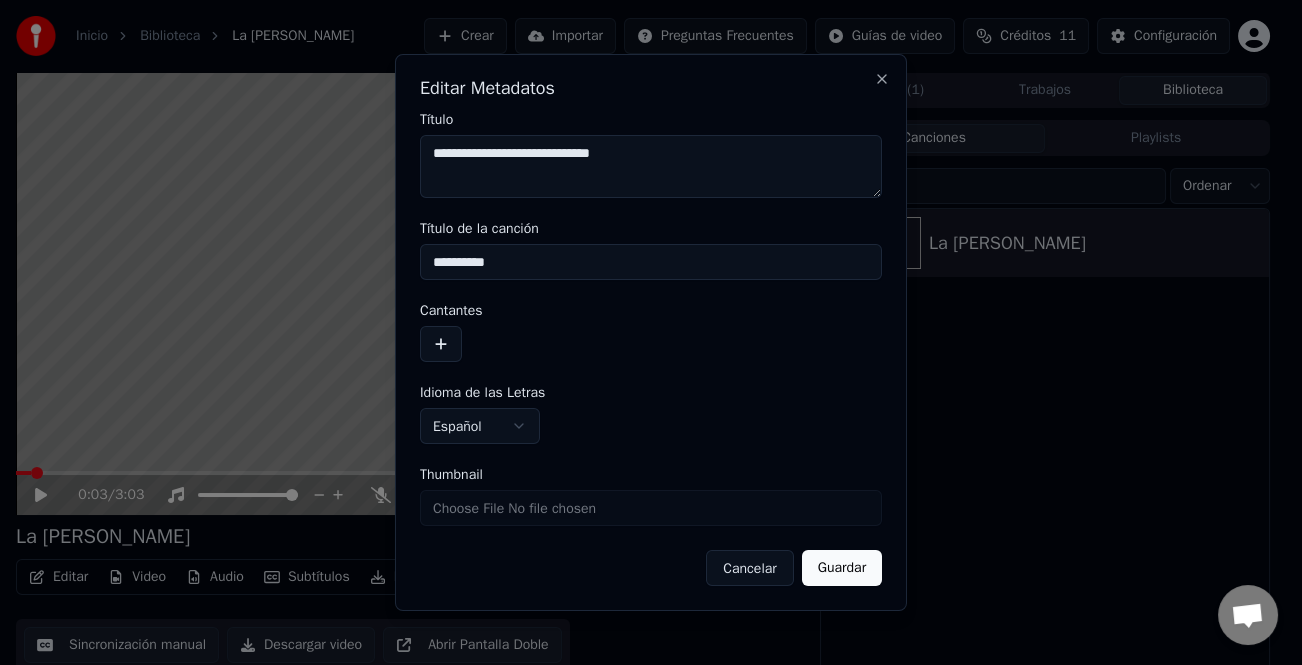 type on "**********" 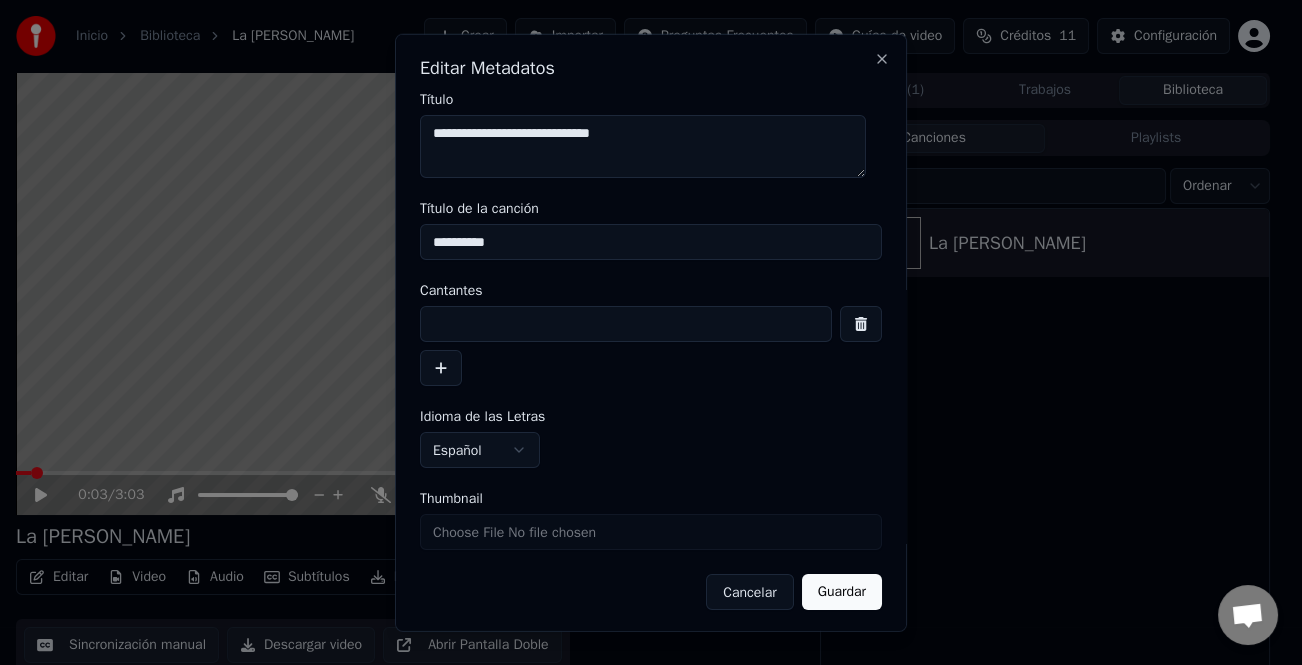 click at bounding box center [626, 324] 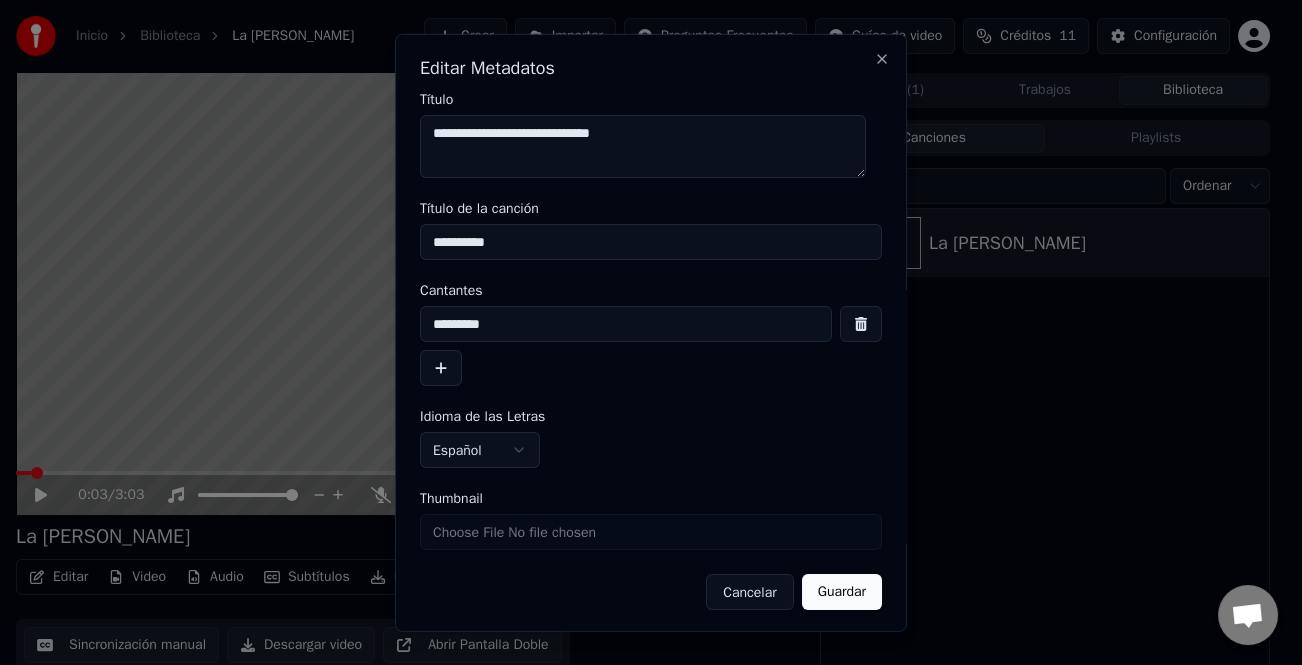 drag, startPoint x: 445, startPoint y: 320, endPoint x: 440, endPoint y: 349, distance: 29.427877 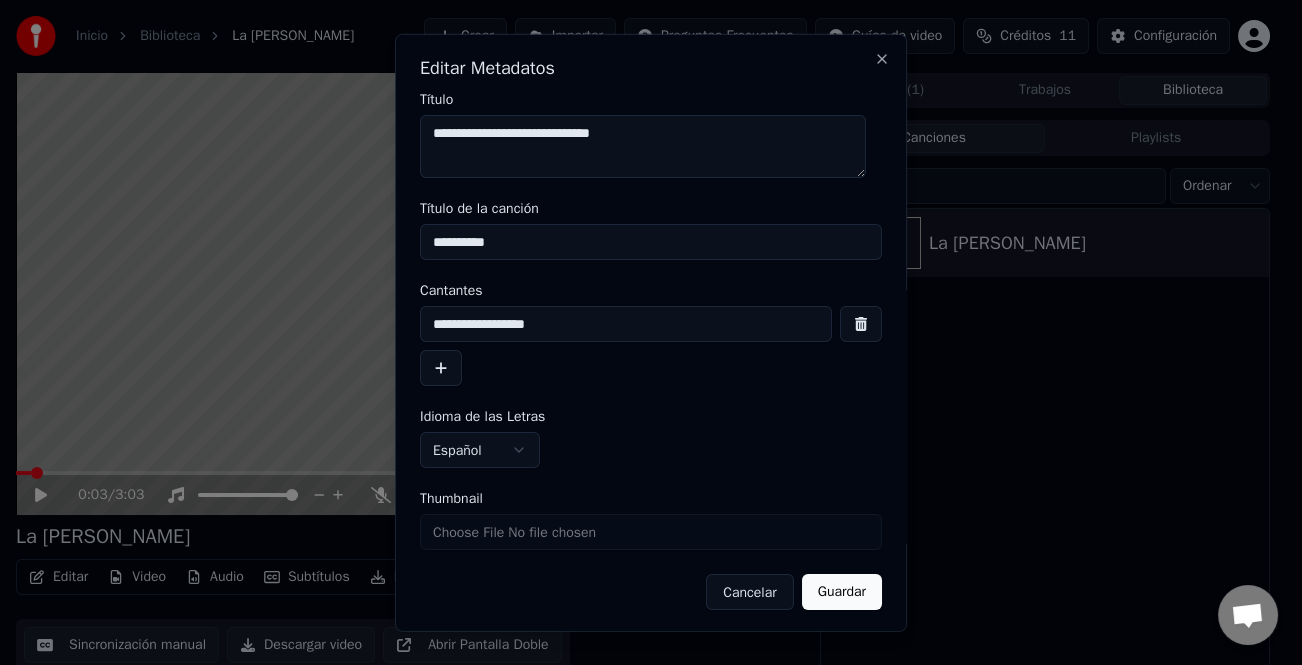 scroll, scrollTop: 3, scrollLeft: 0, axis: vertical 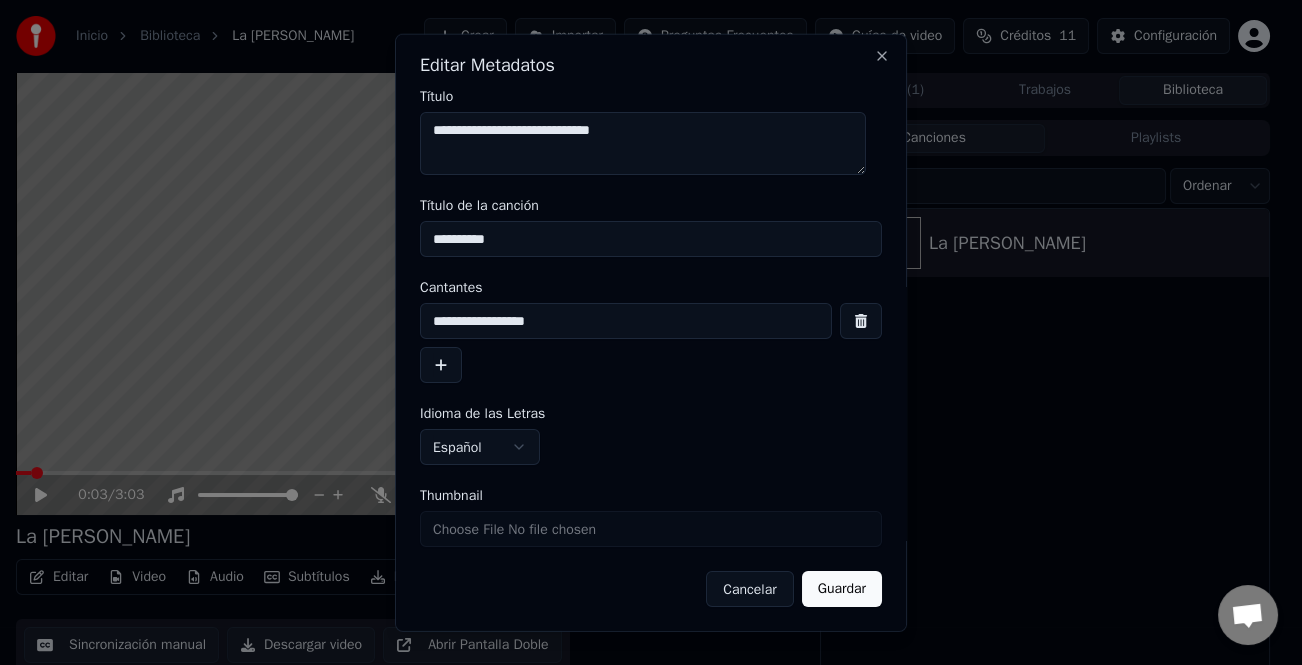 type on "**********" 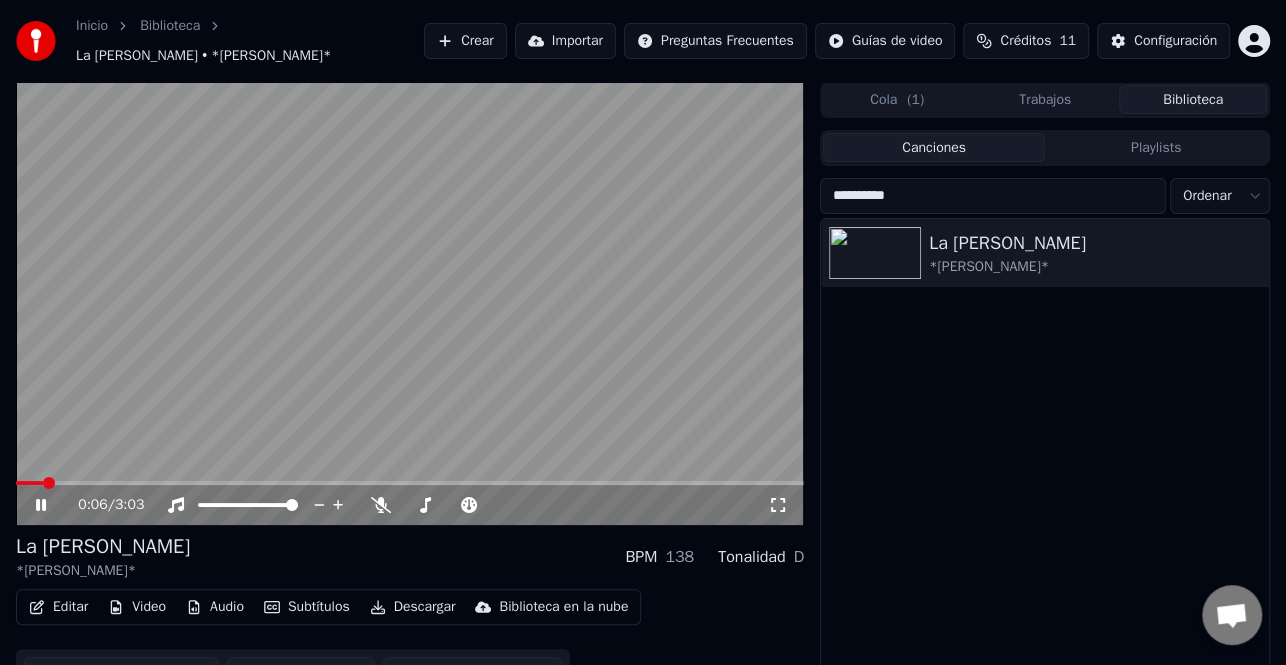 click 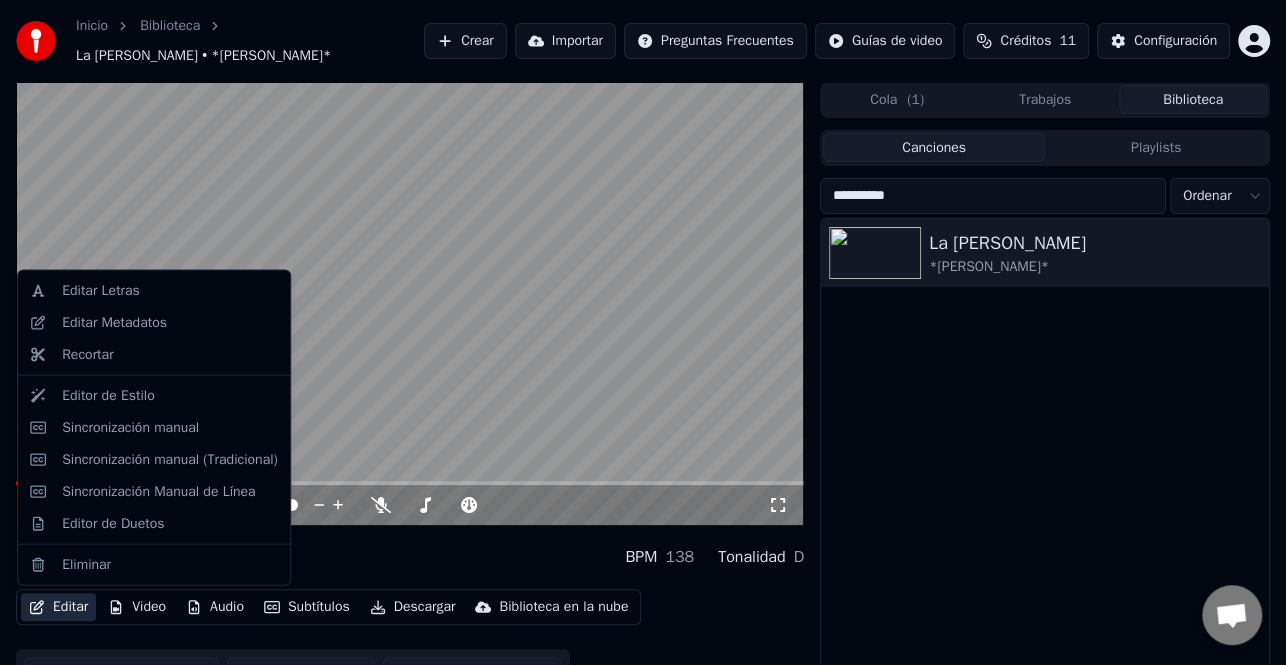 click 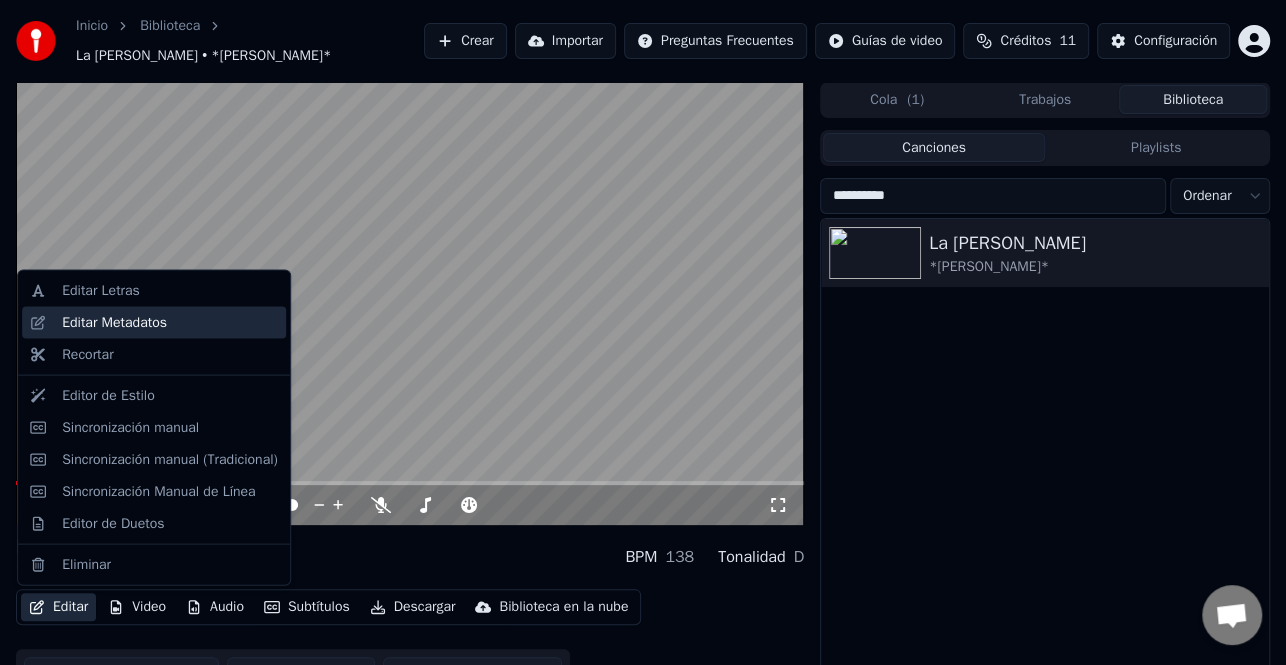 click on "Editar Metadatos" at bounding box center [114, 323] 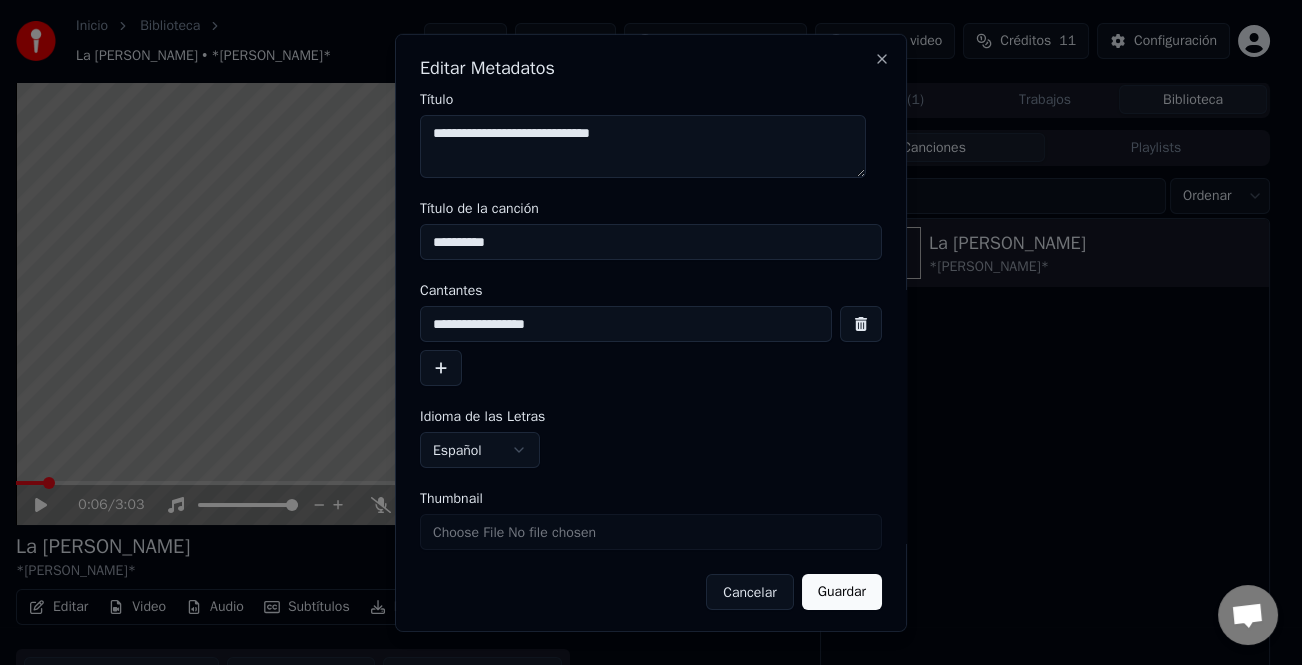 drag, startPoint x: 652, startPoint y: 129, endPoint x: 506, endPoint y: 133, distance: 146.05478 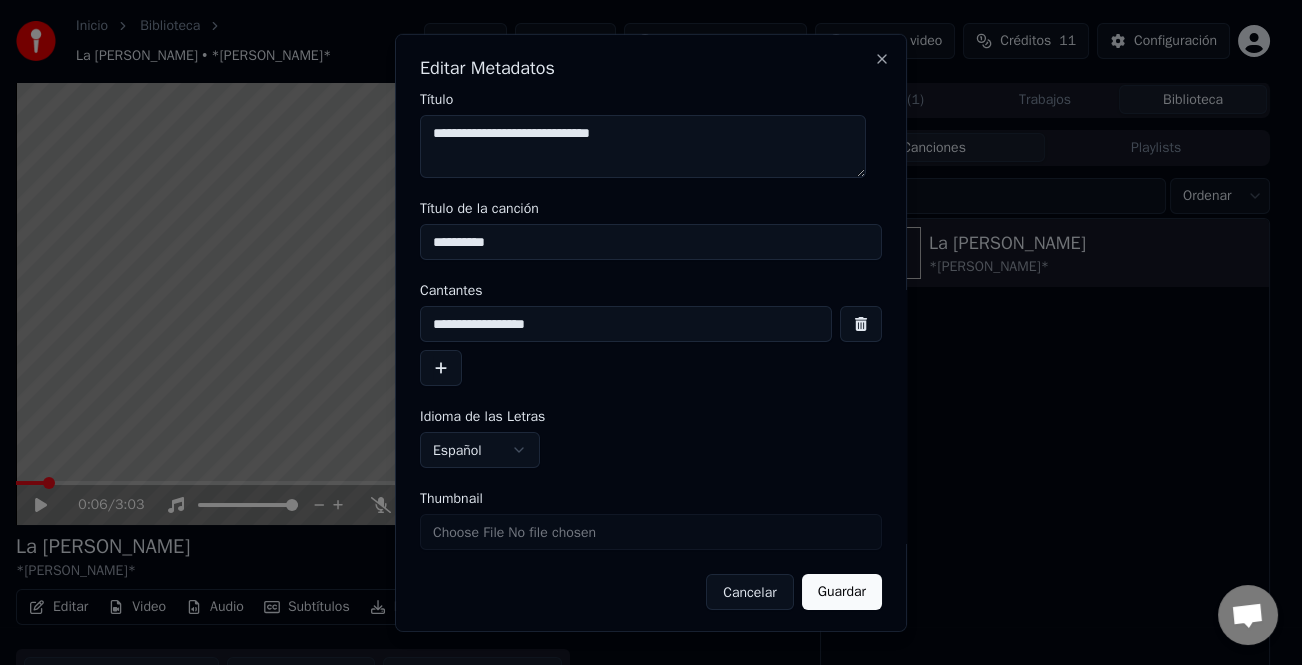click on "**********" at bounding box center [643, 146] 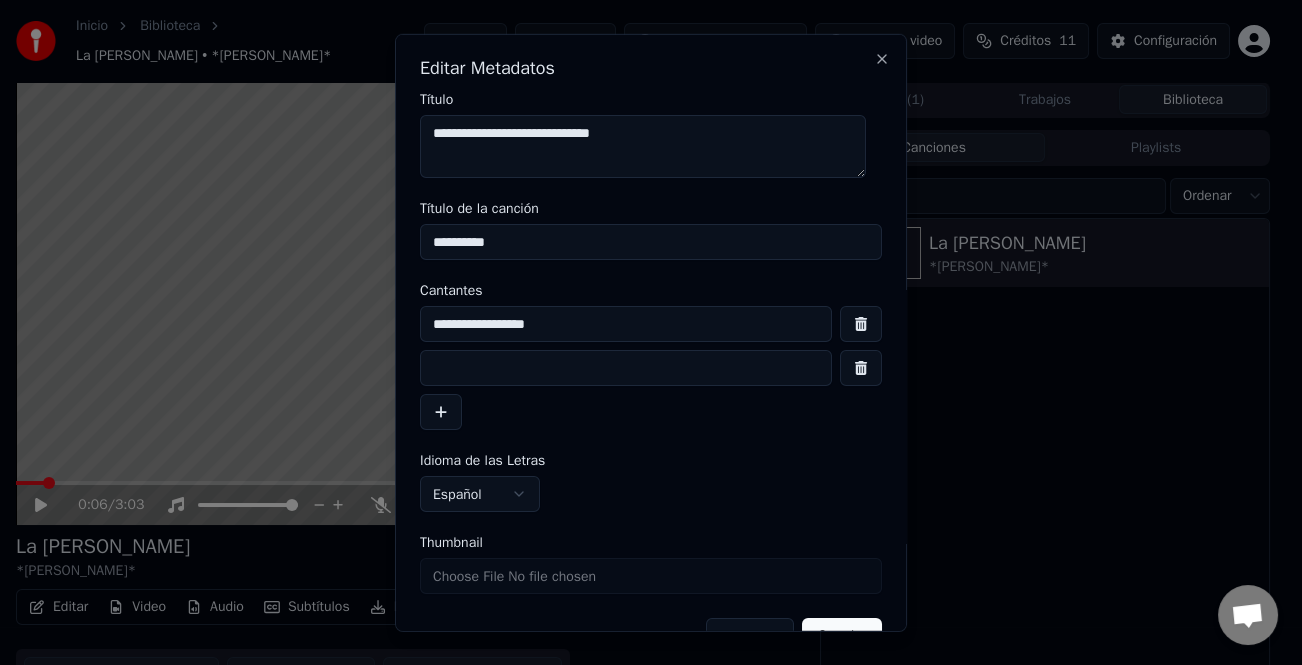 click at bounding box center [626, 368] 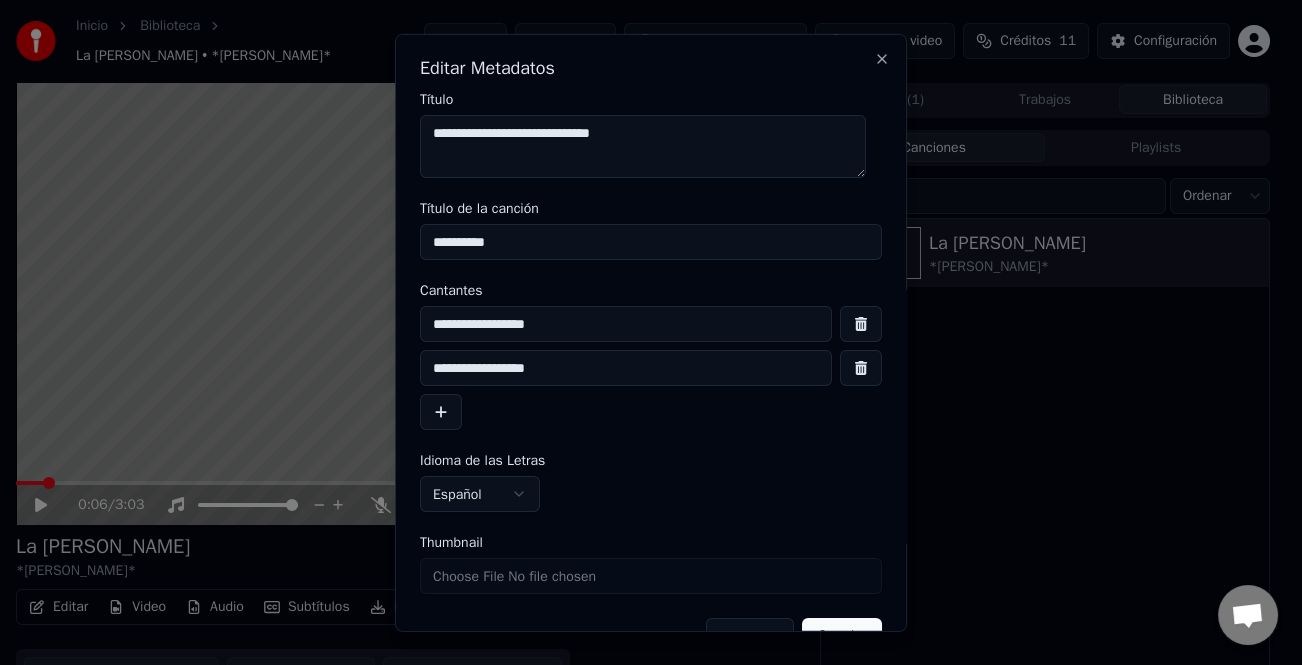 click on "**********" at bounding box center [626, 368] 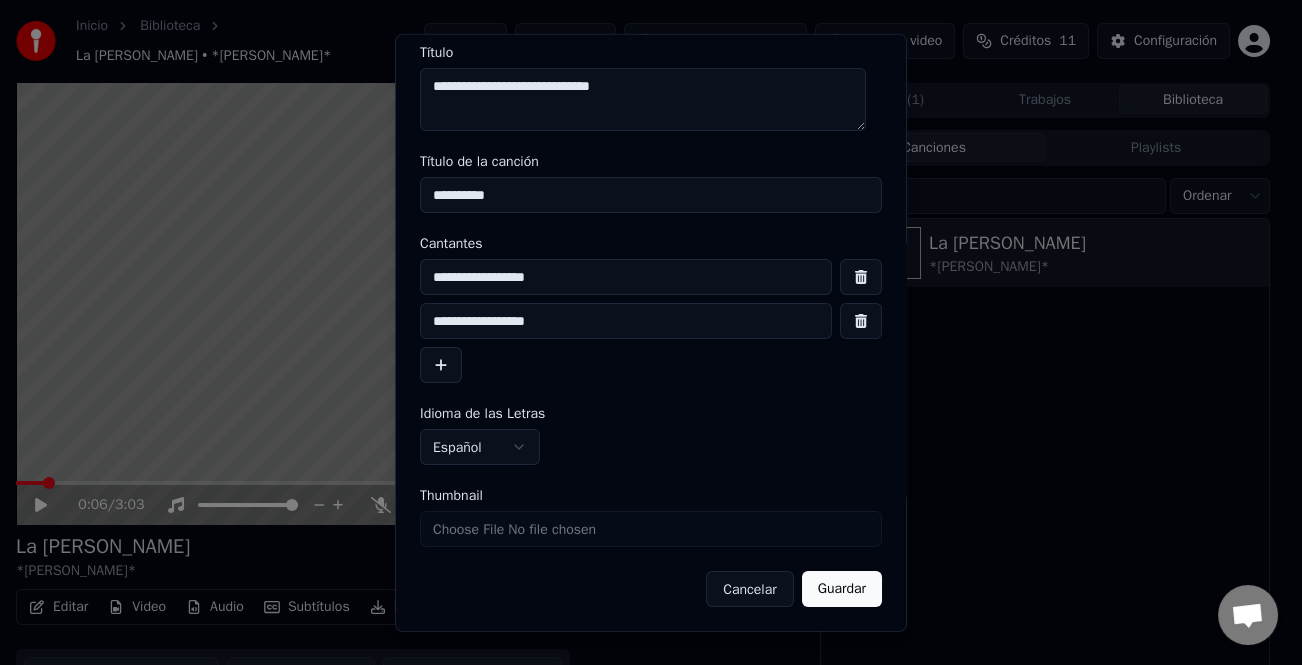 click on "Guardar" at bounding box center [842, 589] 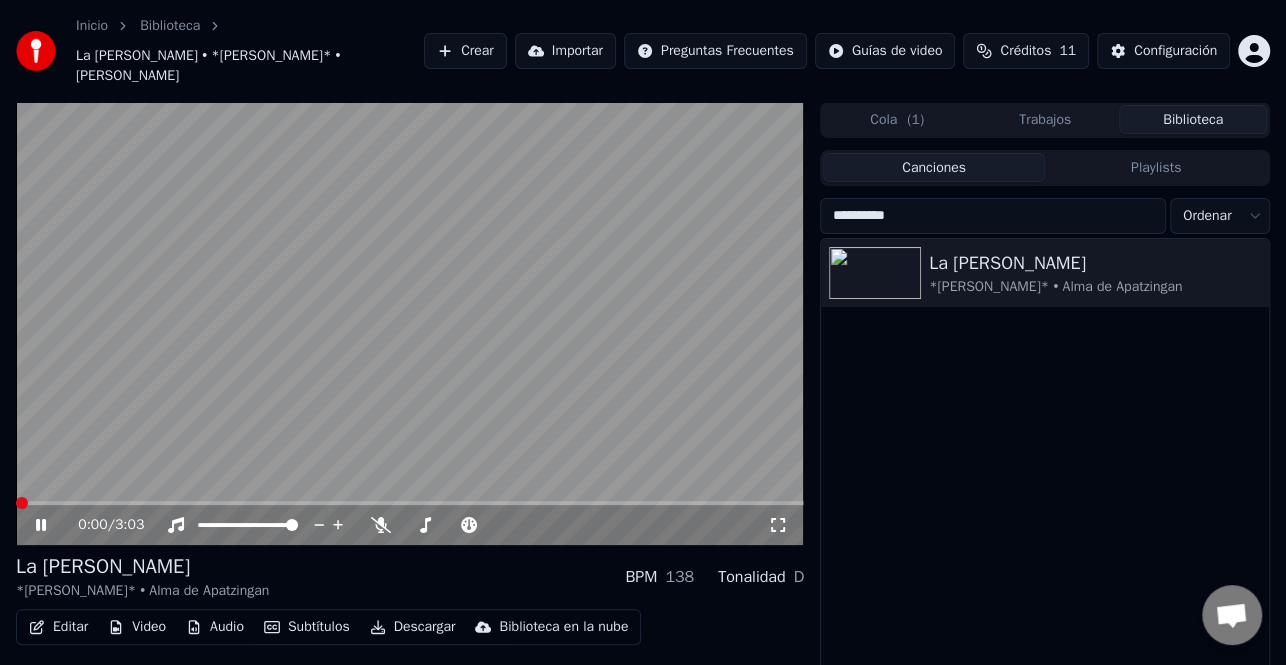 click at bounding box center (16, 503) 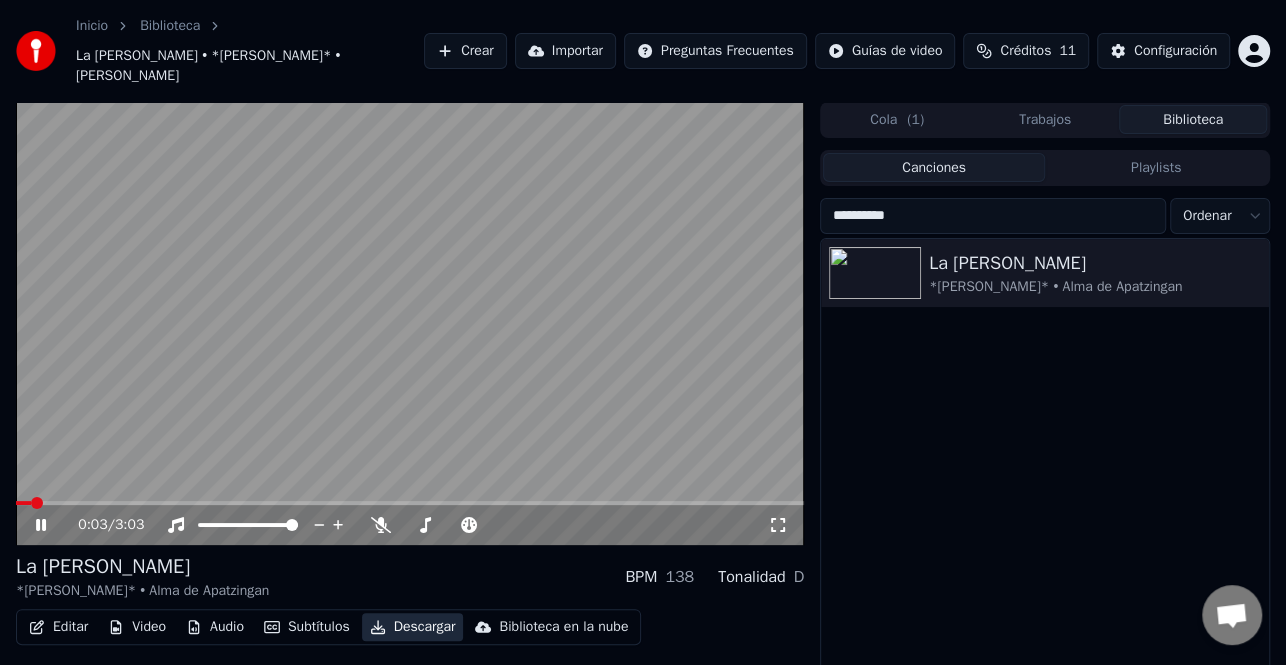 click on "Descargar" at bounding box center (413, 627) 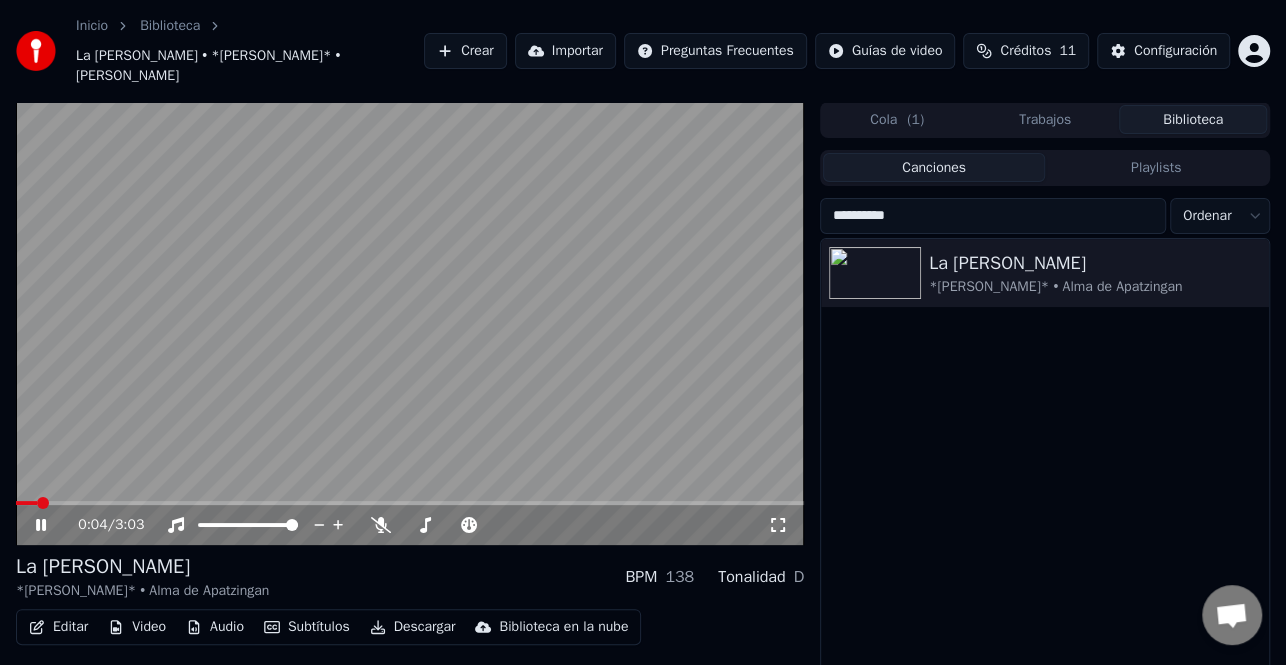 click on "Descargar" at bounding box center [413, 627] 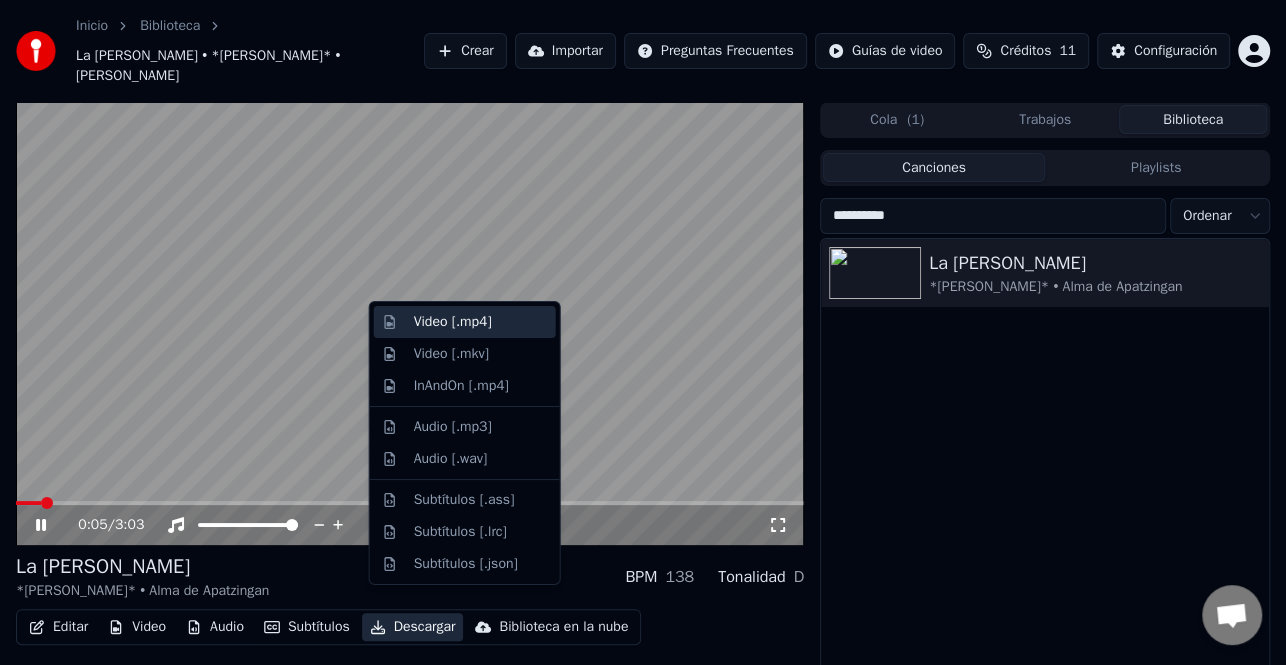 click on "Video [.mp4]" at bounding box center [453, 322] 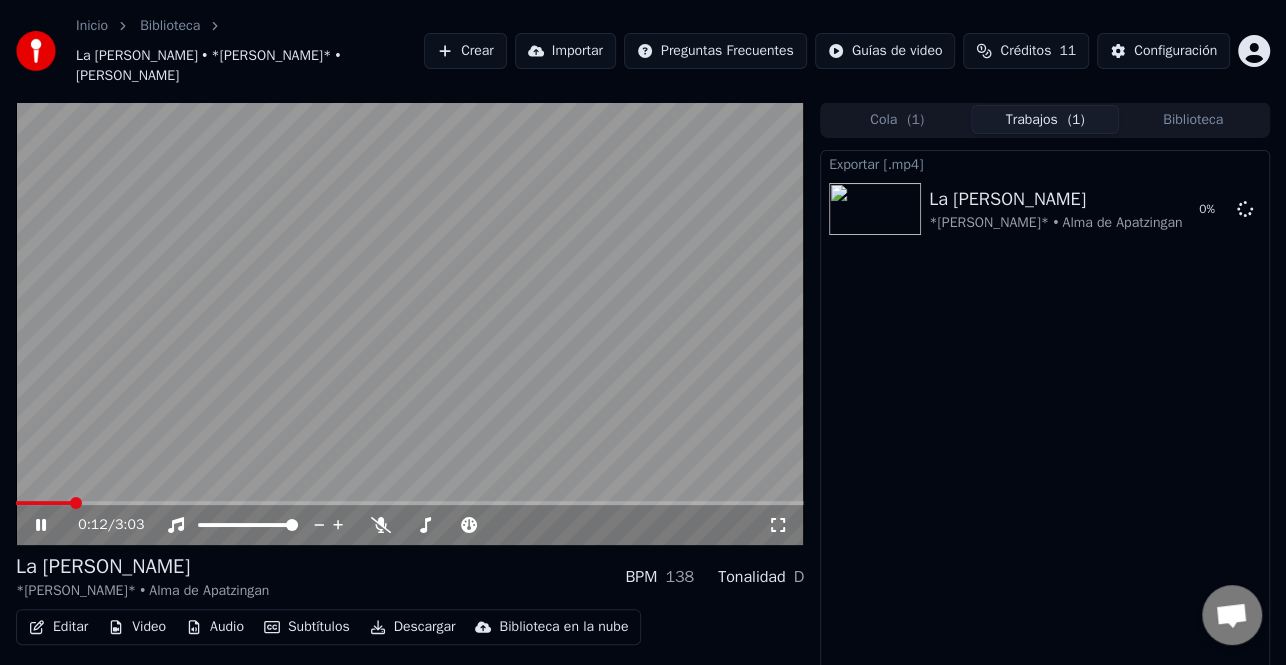 click 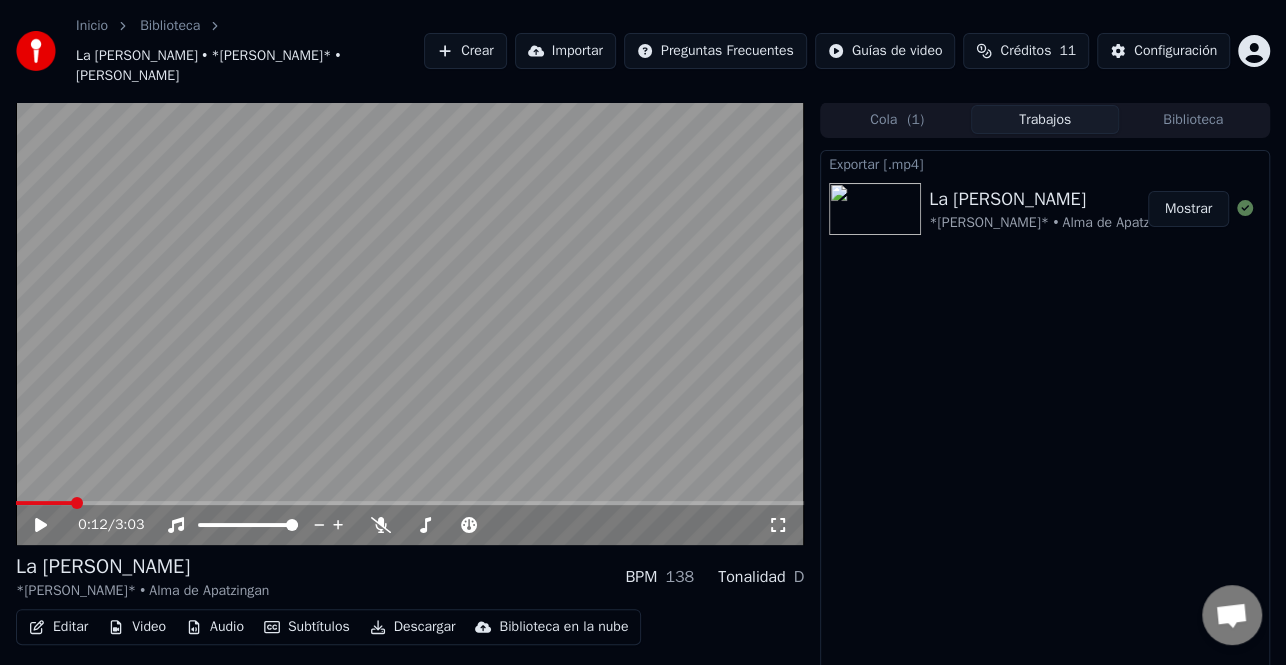 click on "Biblioteca" at bounding box center [1193, 119] 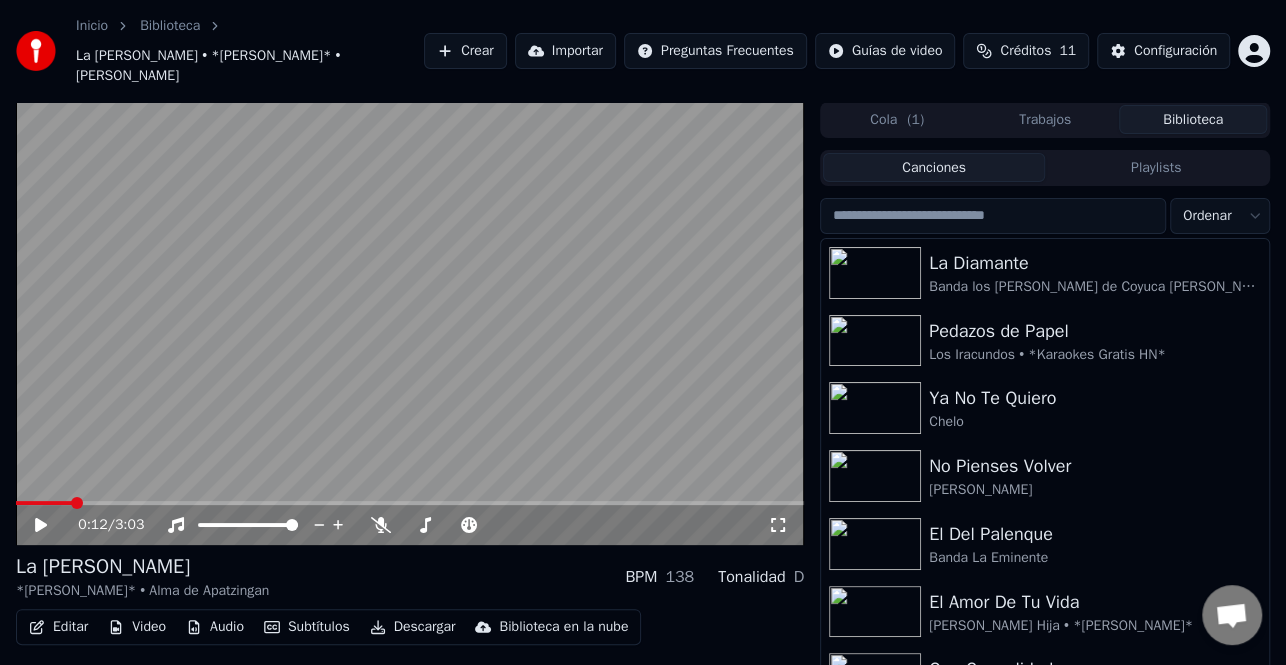 click on "Ordenar La Diamante Banda los [PERSON_NAME] de Coyuca [PERSON_NAME] • **[PERSON_NAME]** Pedazos de Papel Los Iracundos • *Karaokes Gratis HN* Ya No Te Quiero Chelo No Pienses Volver [PERSON_NAME] El Del Palenque Banda La Eminente El Amor De Tu Vida [PERSON_NAME] Hija • *[PERSON_NAME] Karaokes* Que Casualidad . [PERSON_NAME] . •                   *[PERSON_NAME]* [PERSON_NAME][PERSON_NAME]* [PERSON_NAME] • *[PERSON_NAME]* Amor perdido [PERSON_NAME] • *[PERSON_NAME]* El [PERSON_NAME]*[PERSON_NAME] Hn**" at bounding box center (1045, 465) 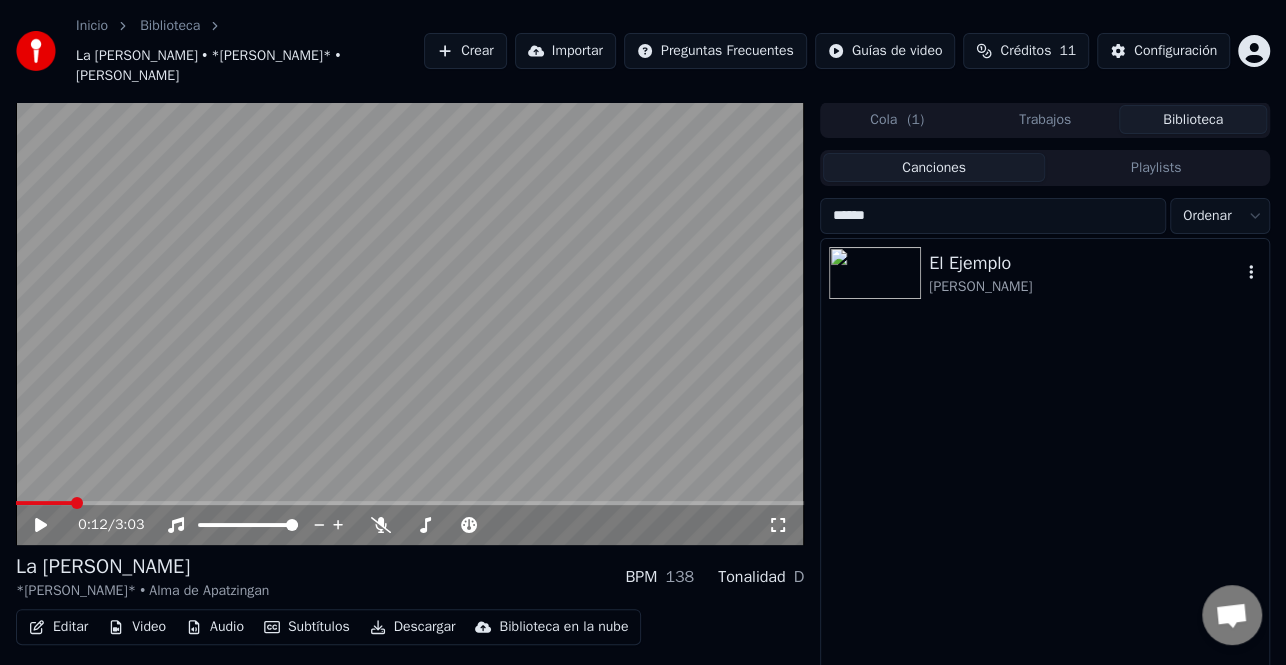 type on "******" 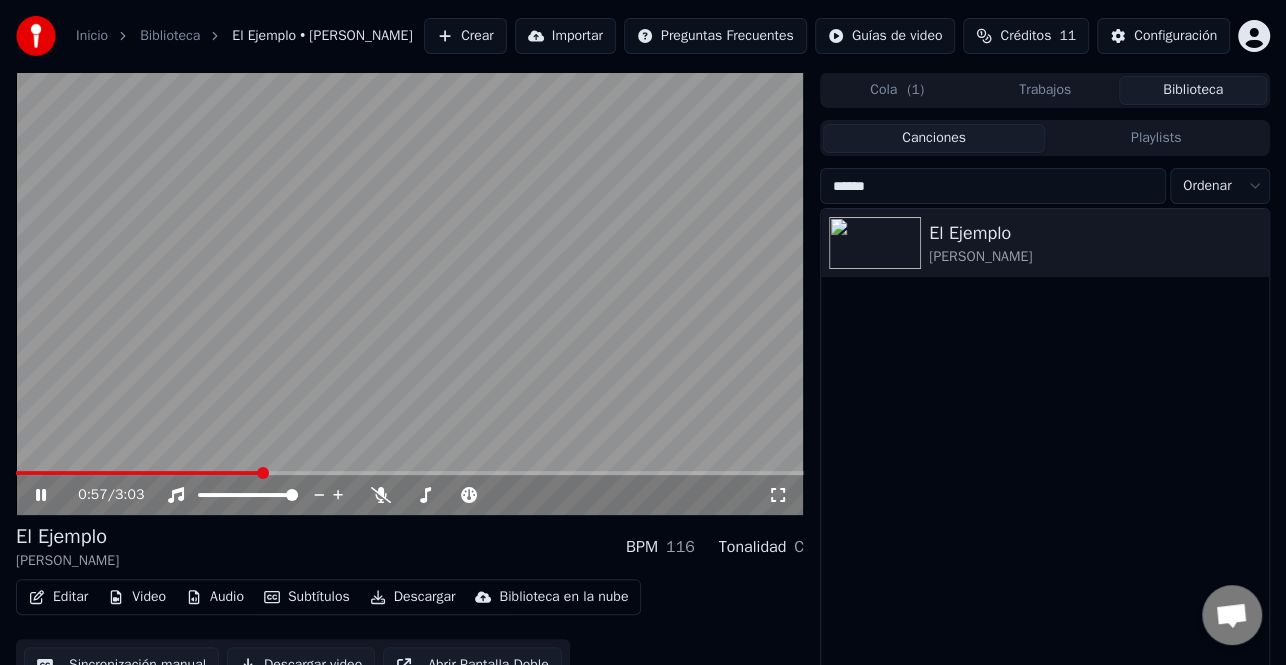 drag, startPoint x: 48, startPoint y: 485, endPoint x: 26, endPoint y: 511, distance: 34.058773 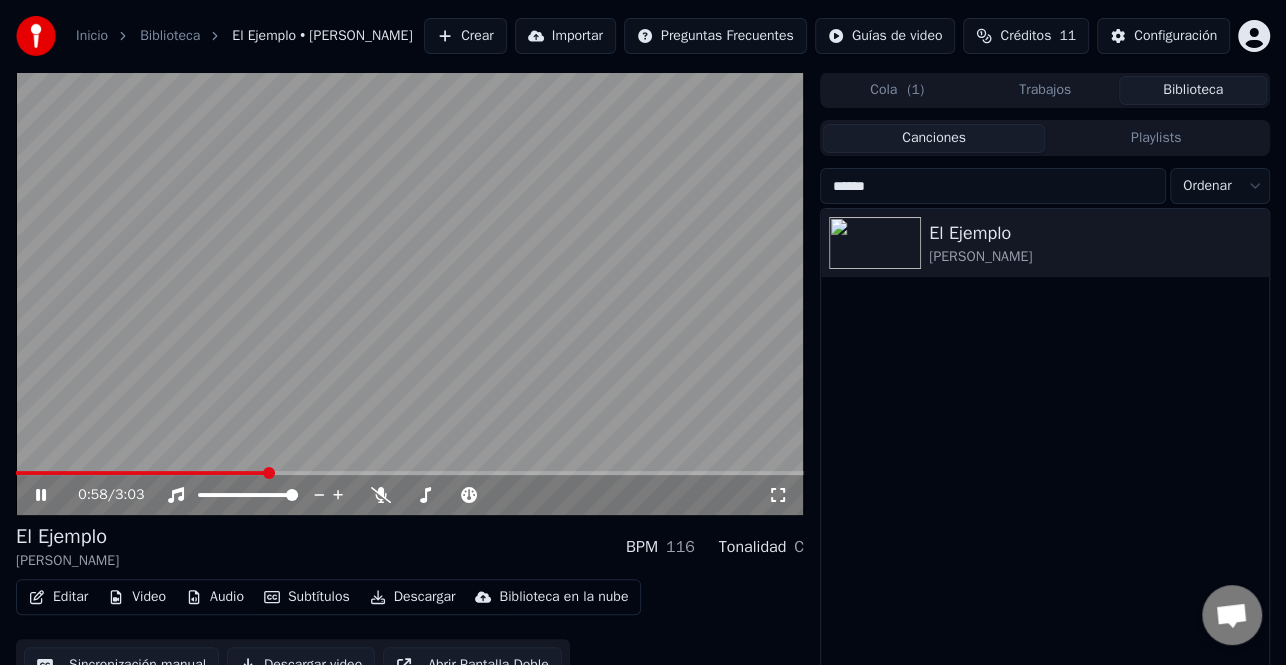 click 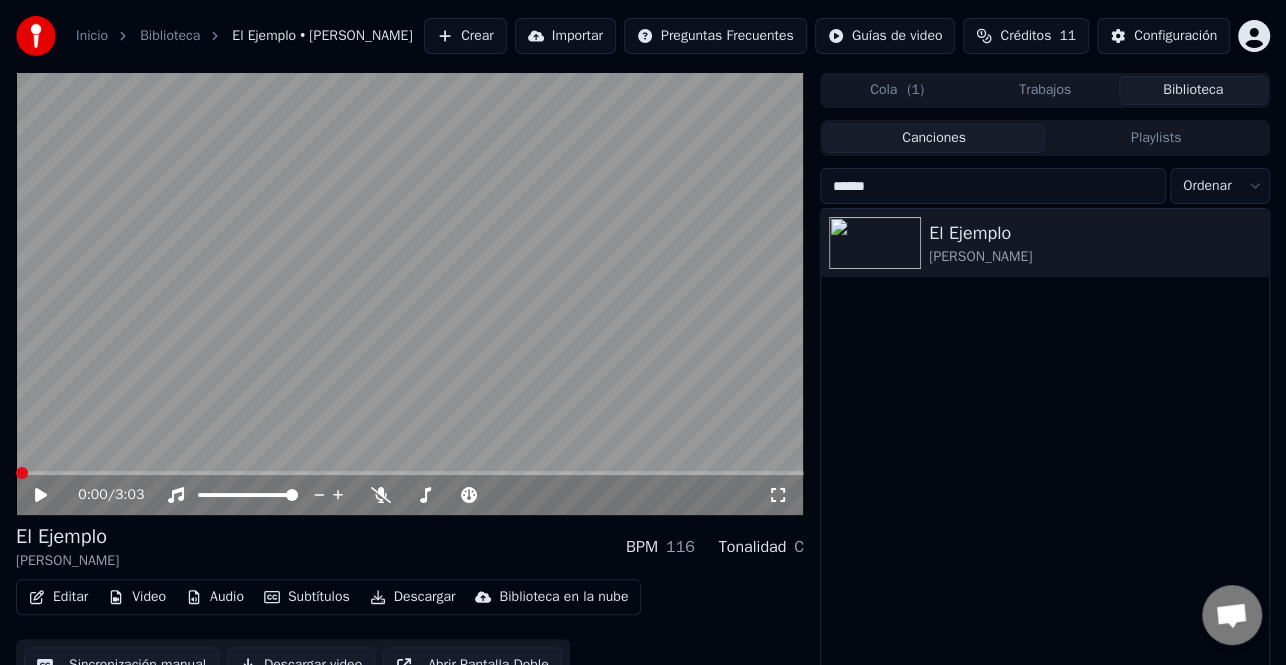 click at bounding box center (16, 473) 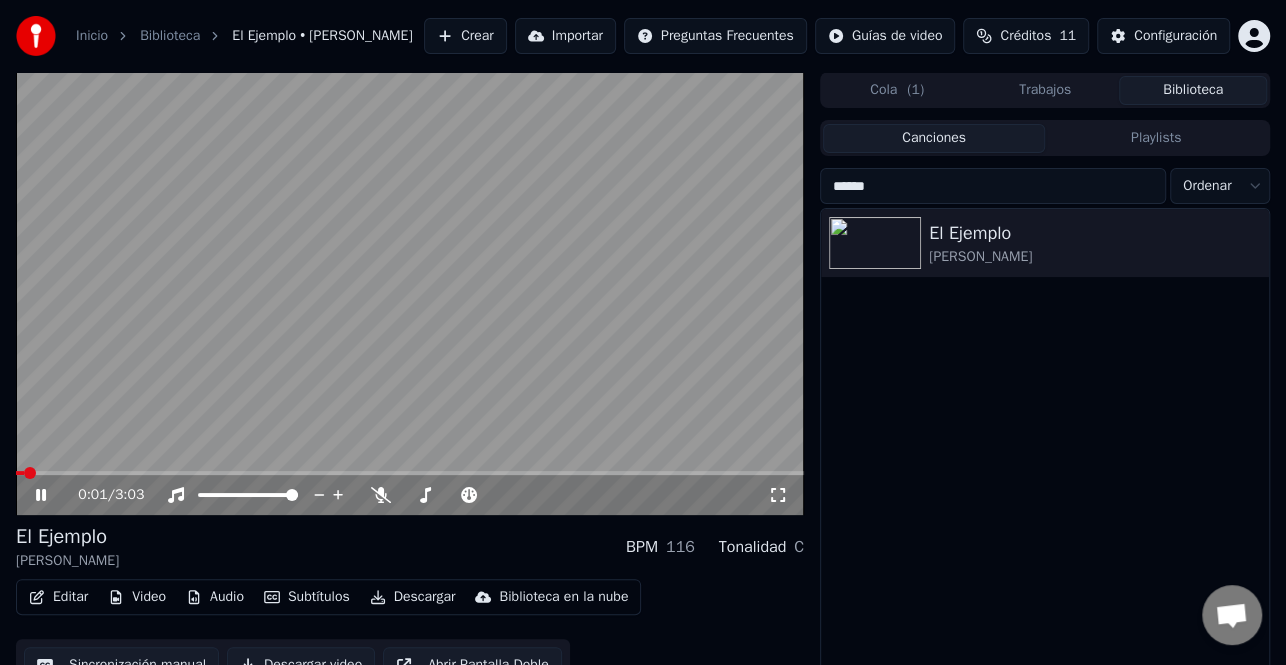 click 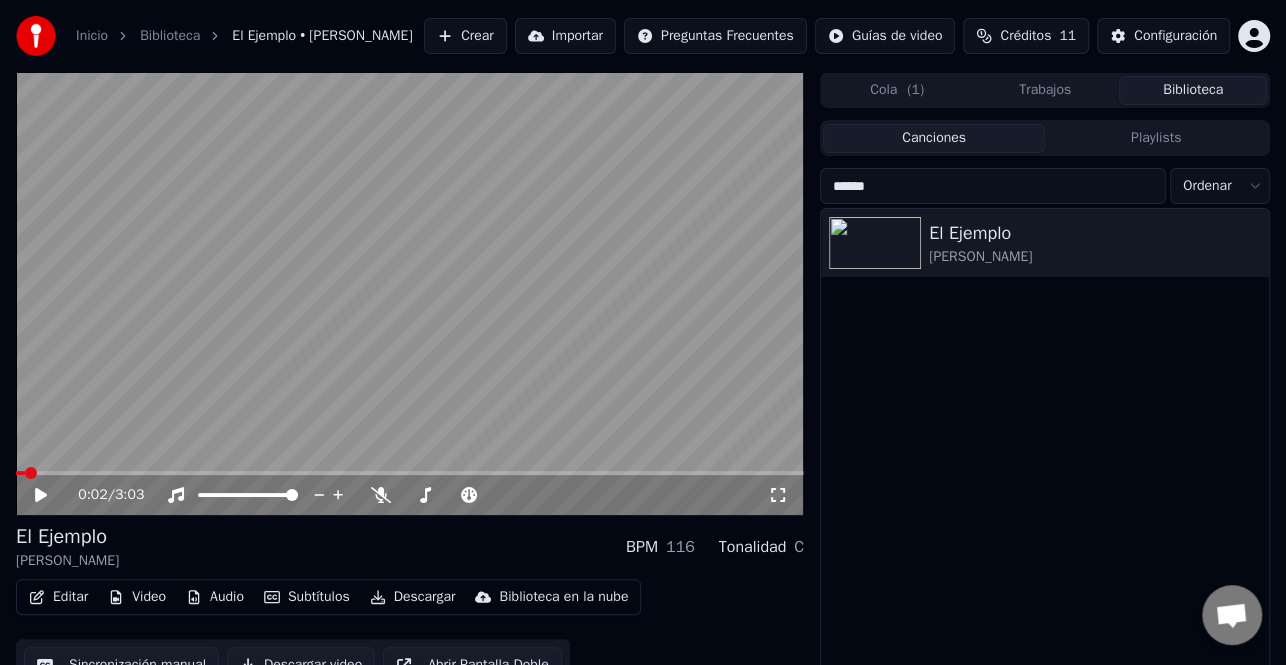 click on "Editar" at bounding box center (58, 597) 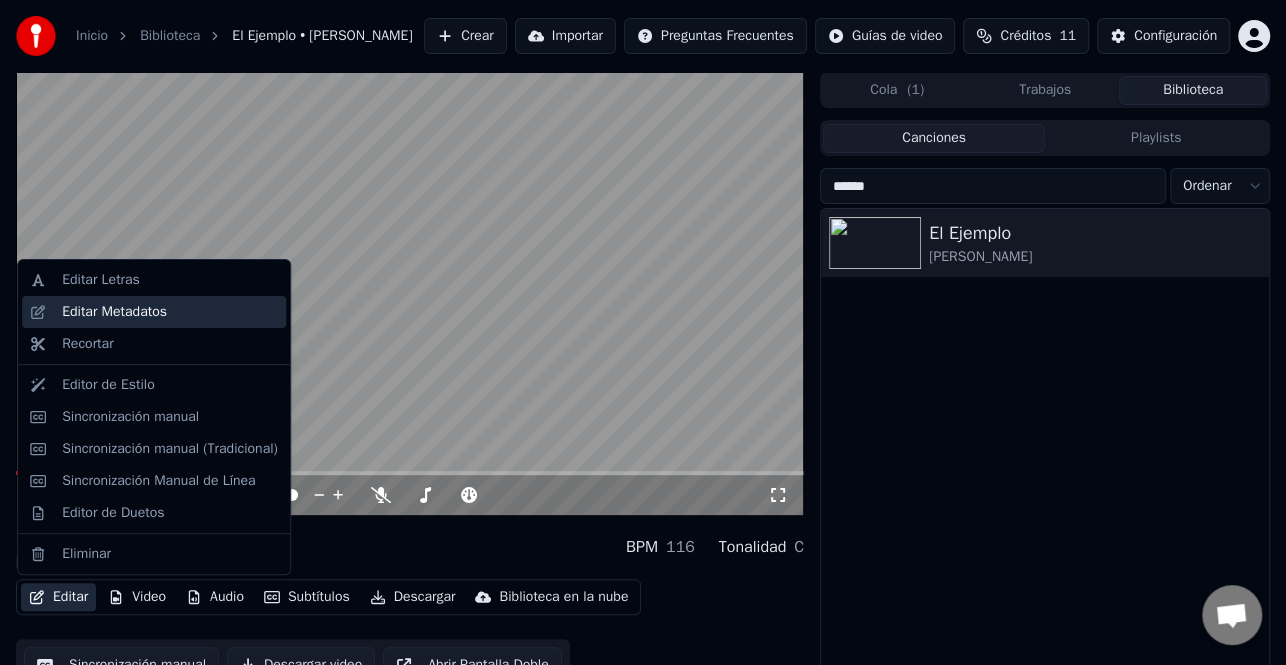 click on "Editar Metadatos" at bounding box center [170, 312] 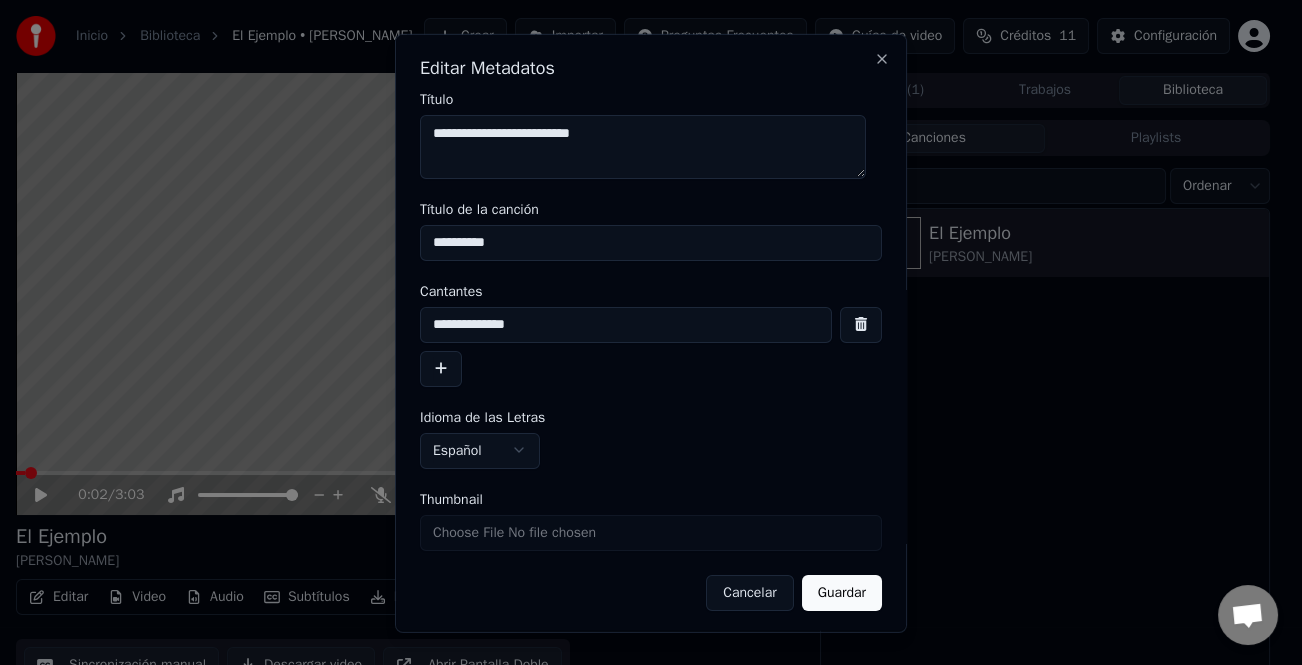 click at bounding box center (441, 368) 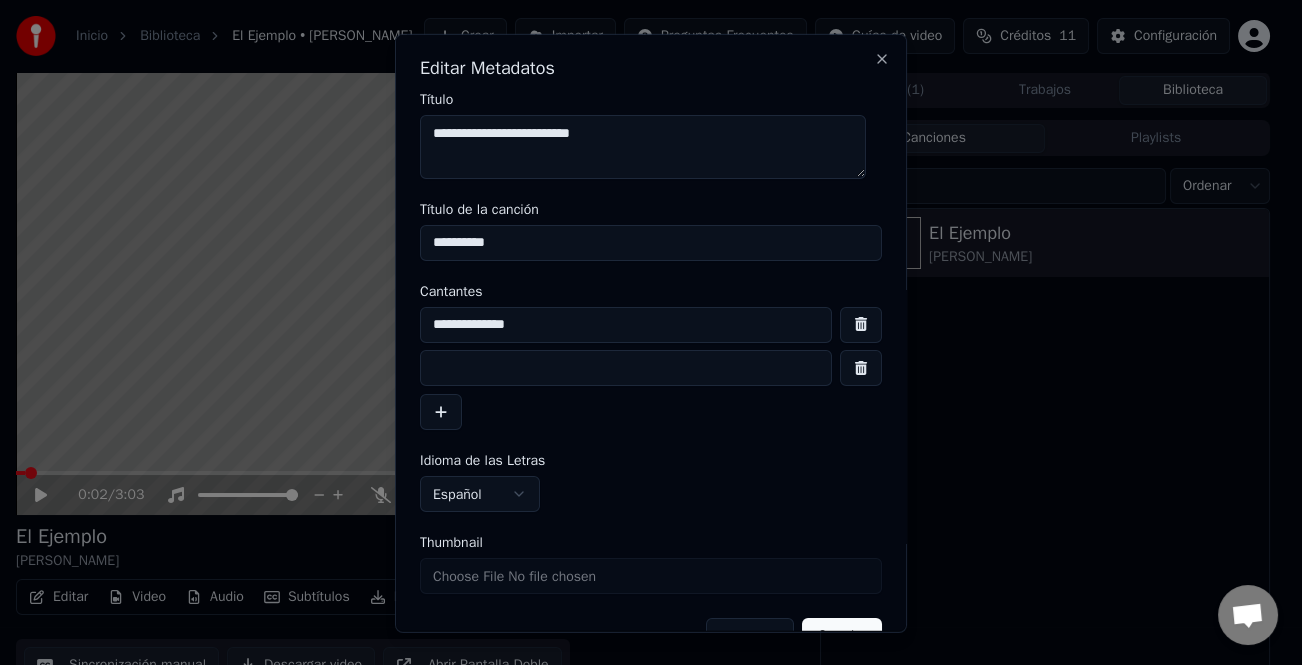 click at bounding box center (626, 368) 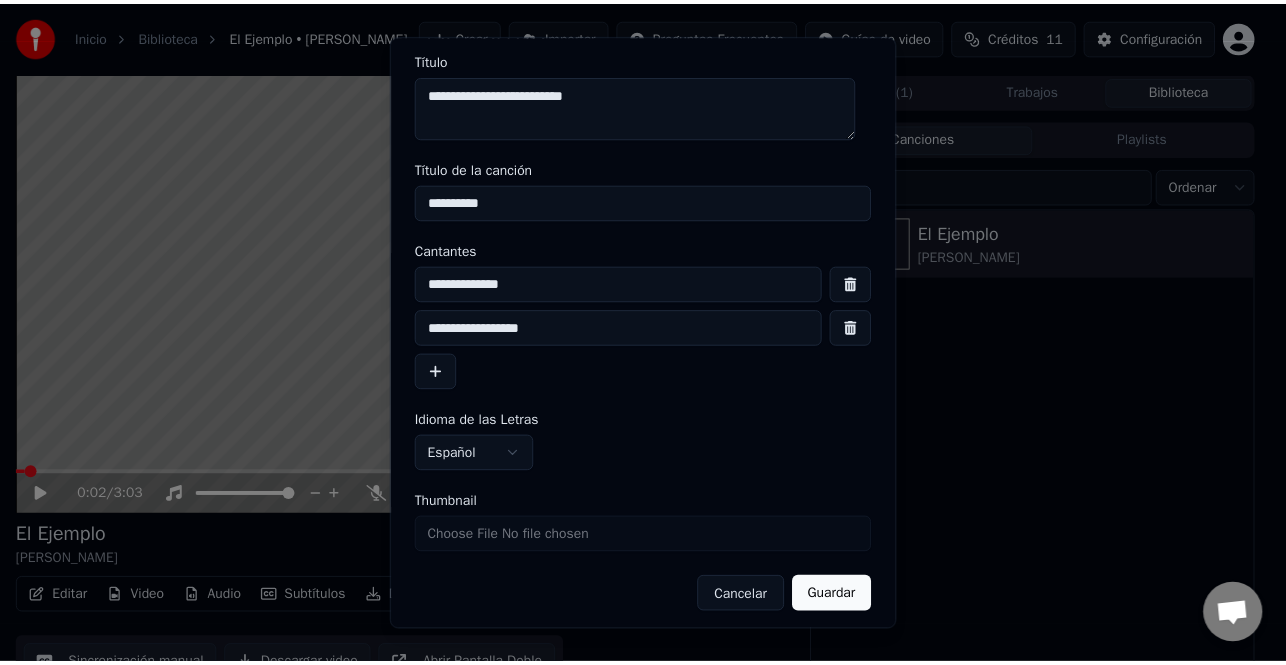 scroll, scrollTop: 47, scrollLeft: 0, axis: vertical 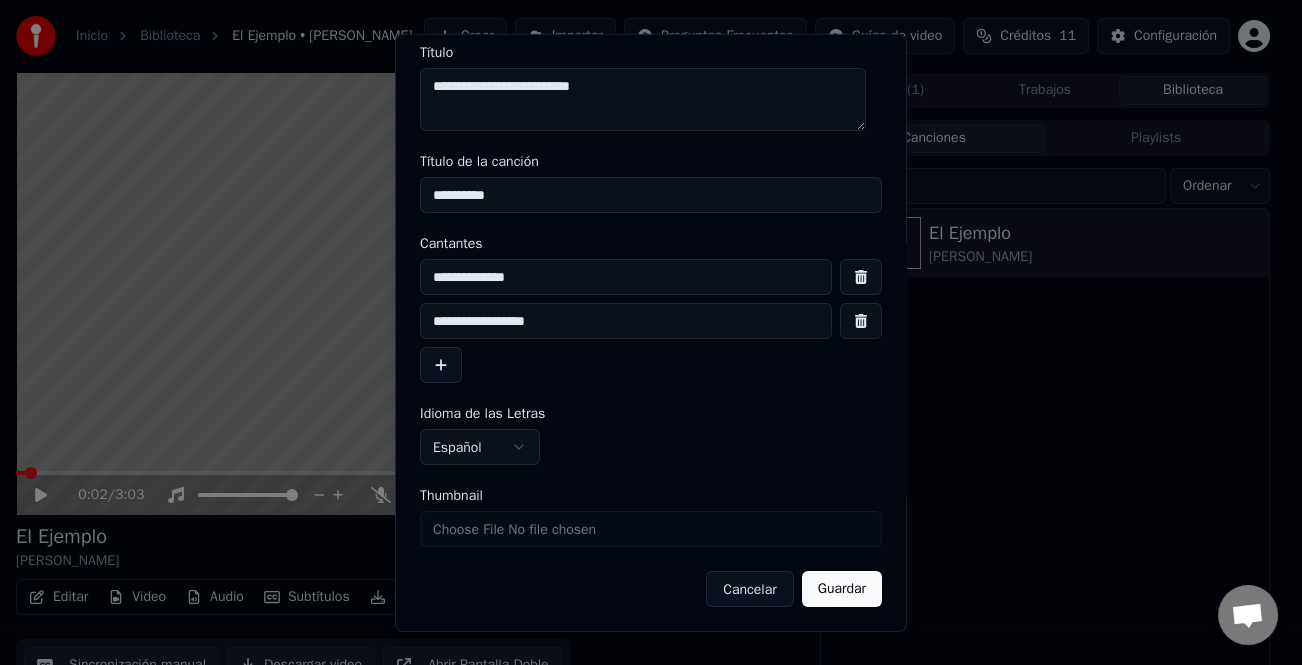 type on "**********" 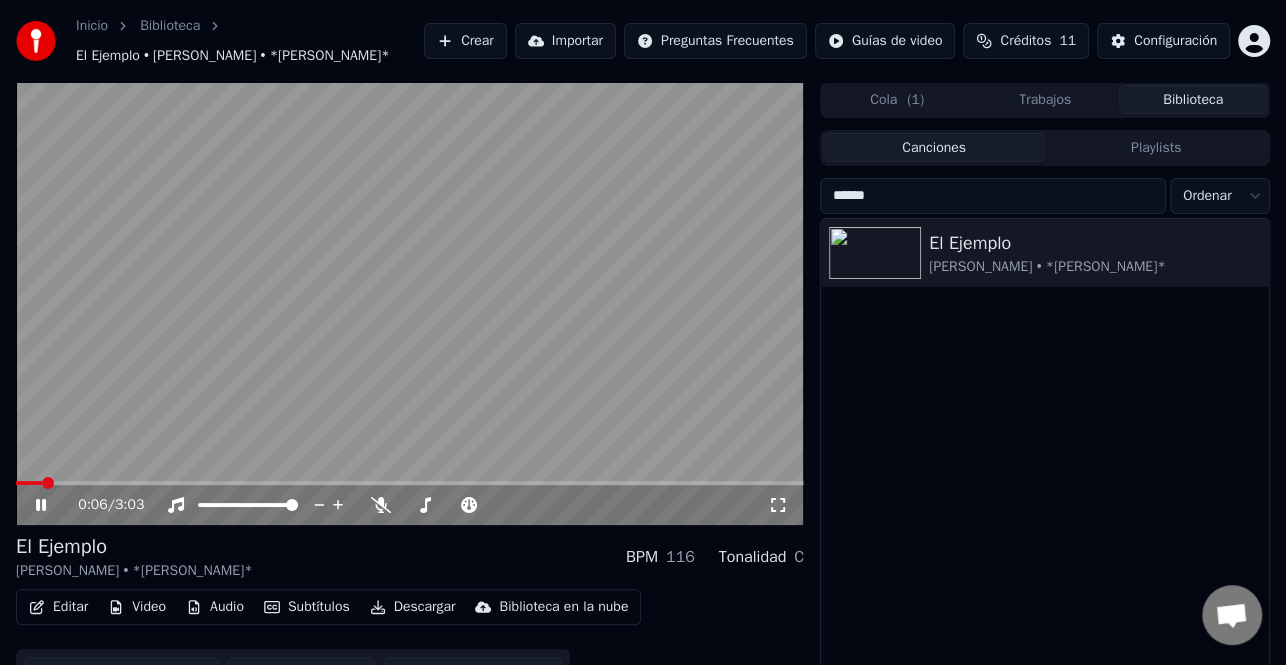 click 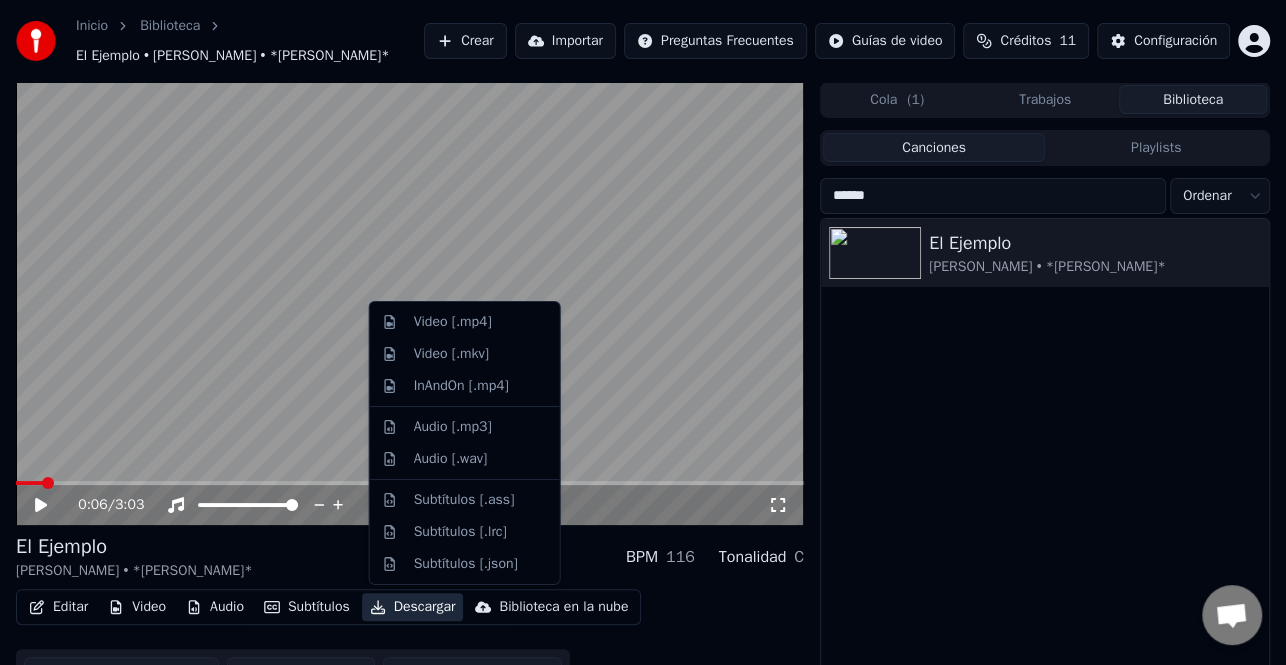 click on "Descargar" at bounding box center (413, 607) 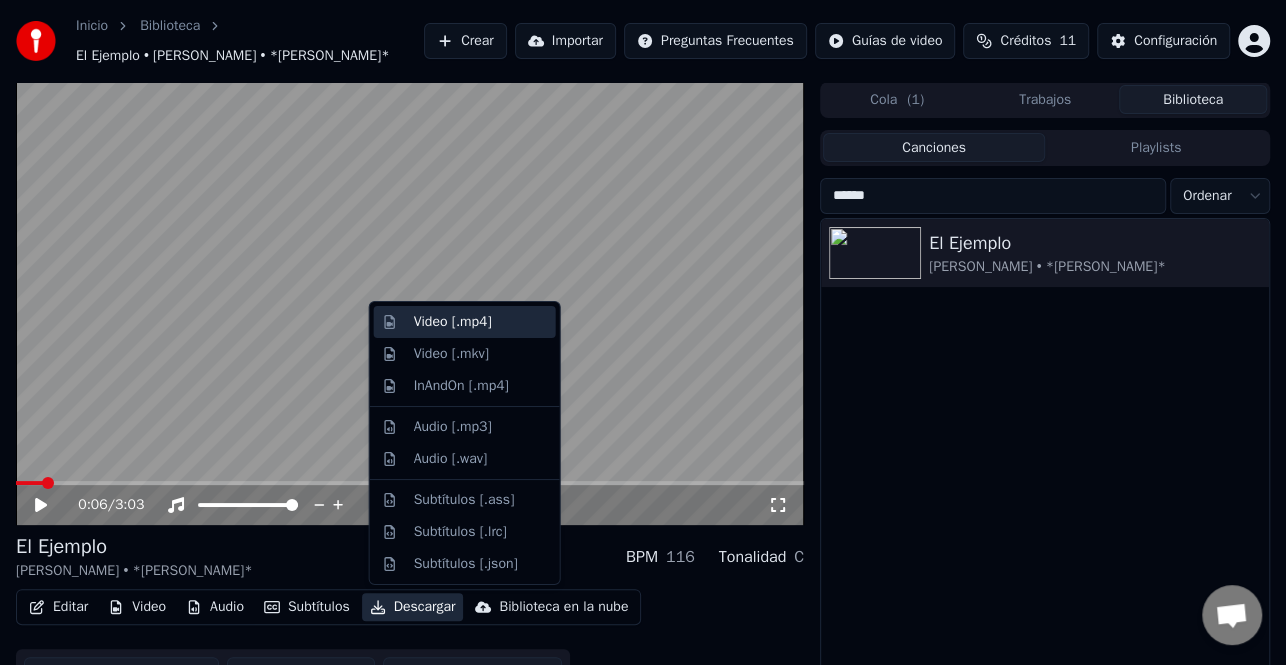 click on "Video [.mp4]" at bounding box center (453, 322) 